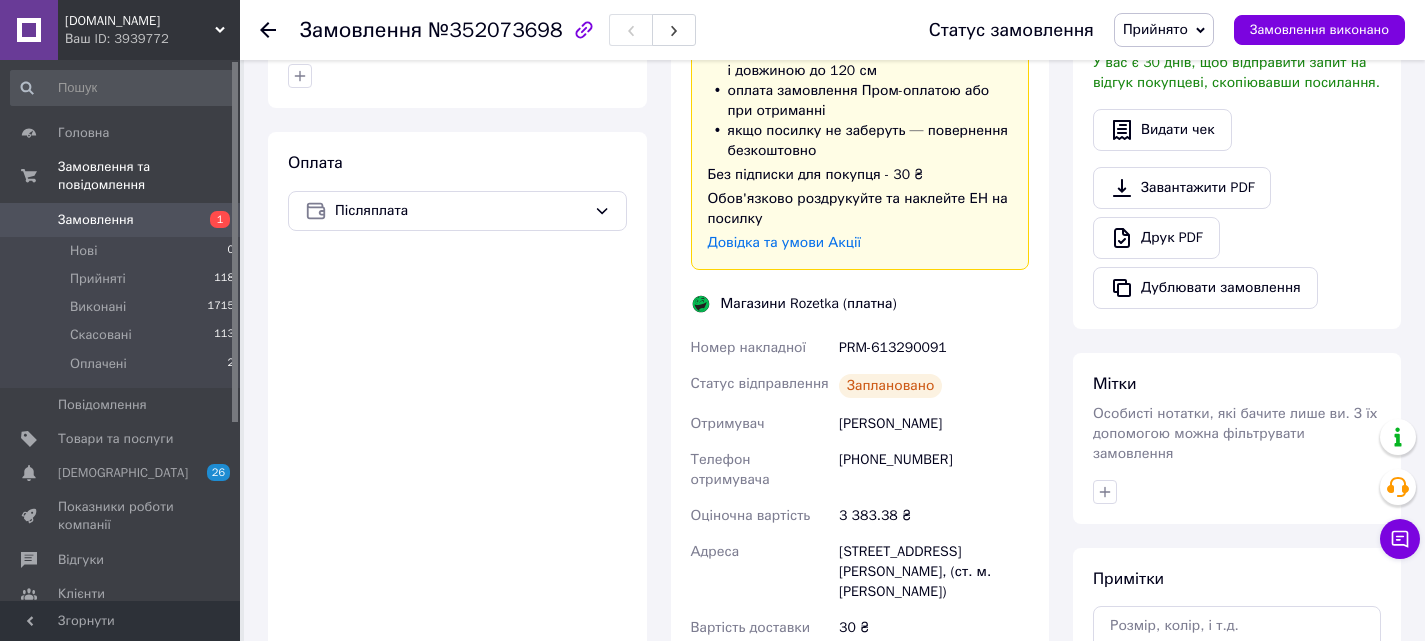 scroll, scrollTop: 618, scrollLeft: 0, axis: vertical 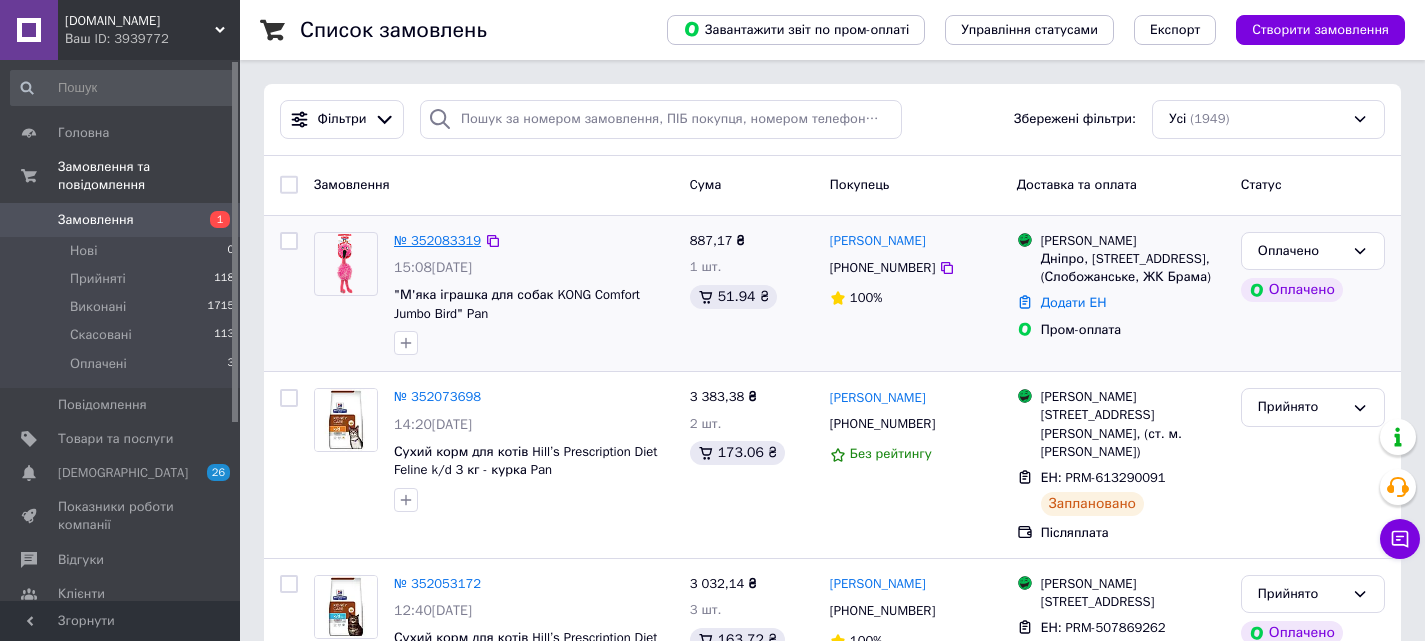 click on "№ 352083319" at bounding box center (437, 240) 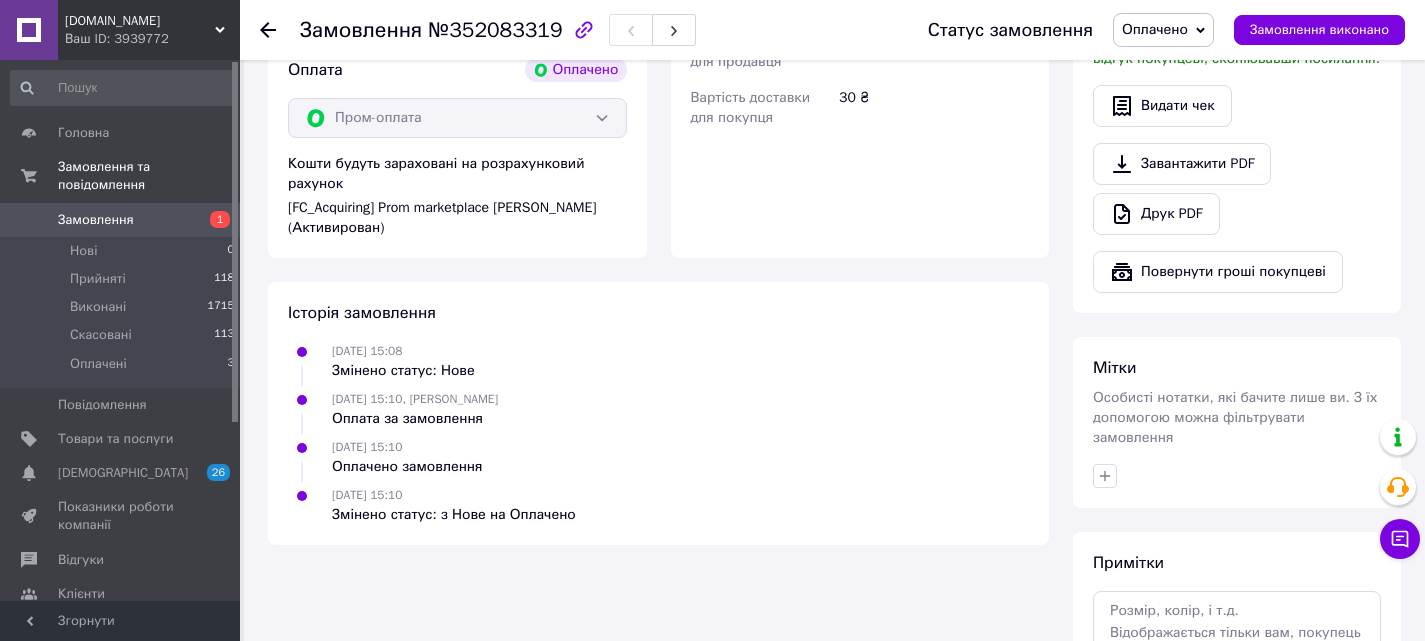 scroll, scrollTop: 1400, scrollLeft: 0, axis: vertical 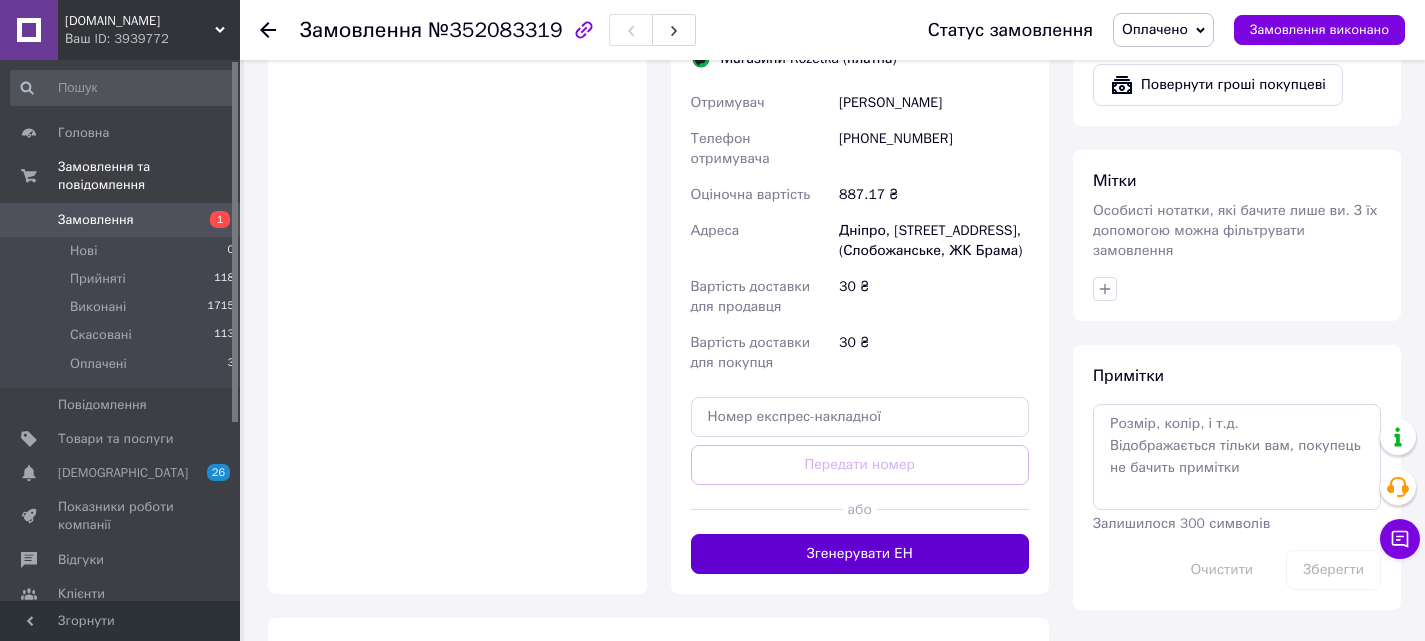 click on "Згенерувати ЕН" at bounding box center (860, 554) 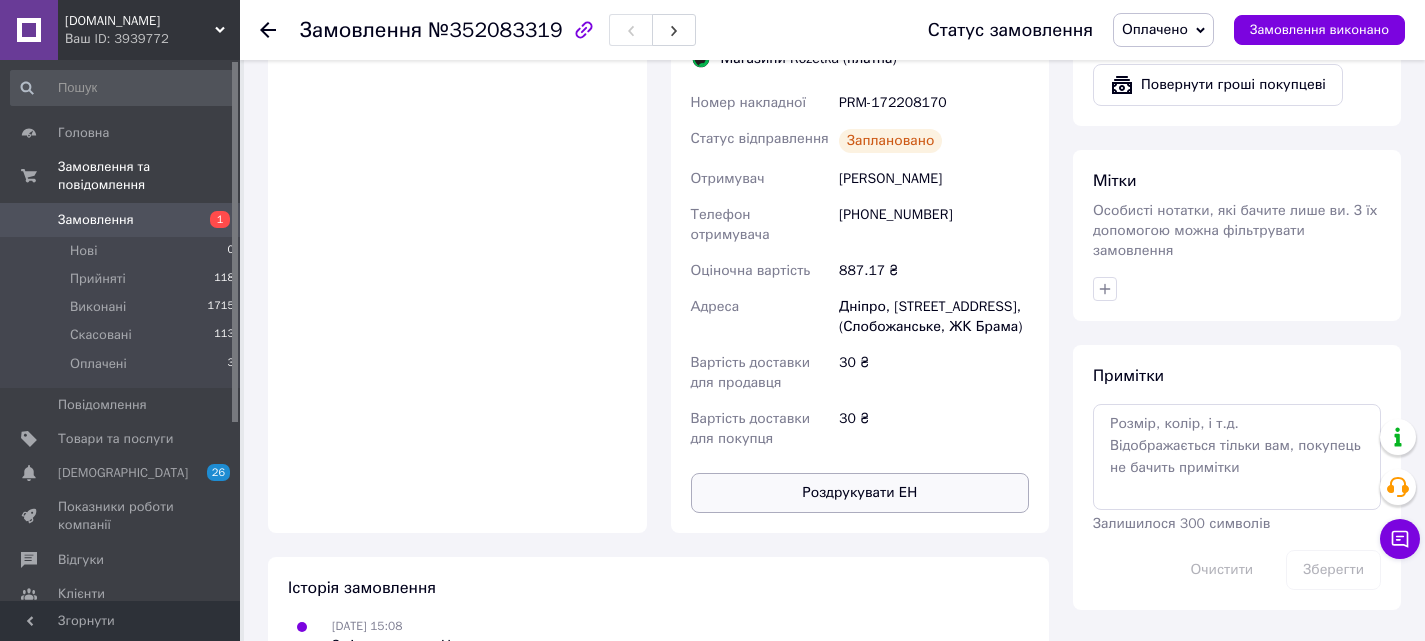 click on "Роздрукувати ЕН" at bounding box center (860, 493) 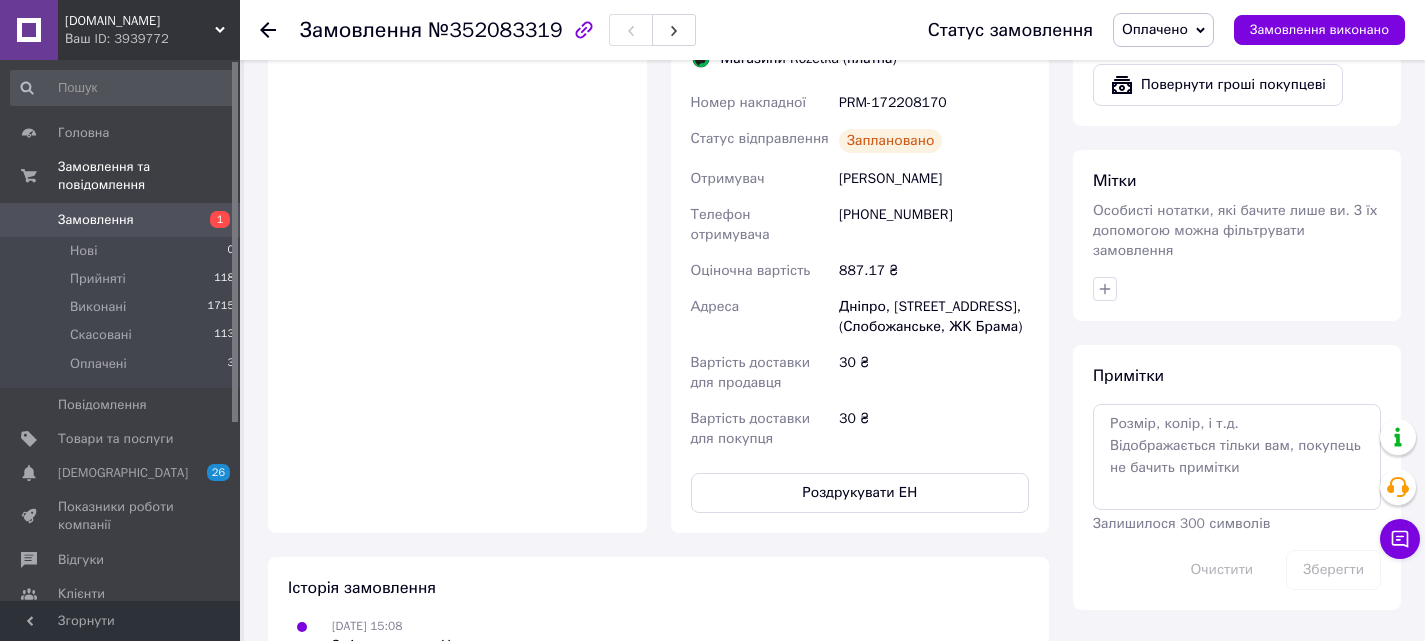 scroll, scrollTop: 800, scrollLeft: 0, axis: vertical 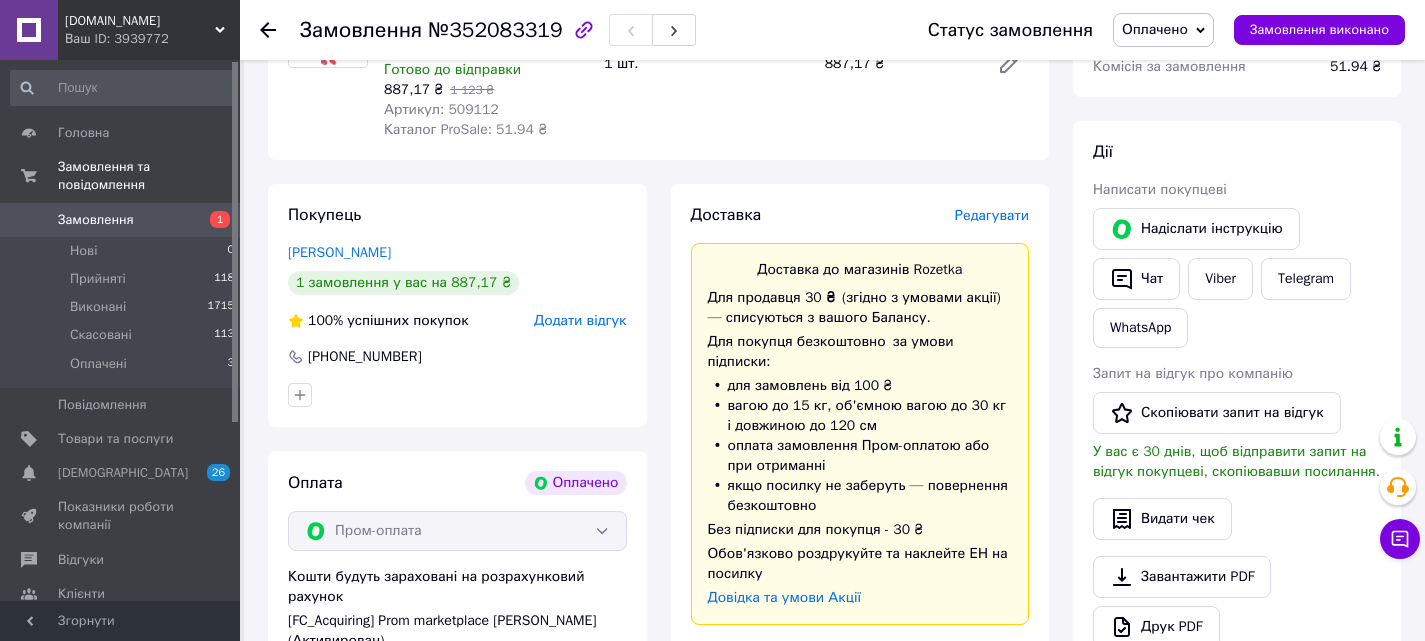 click on "Замовлення" at bounding box center [96, 220] 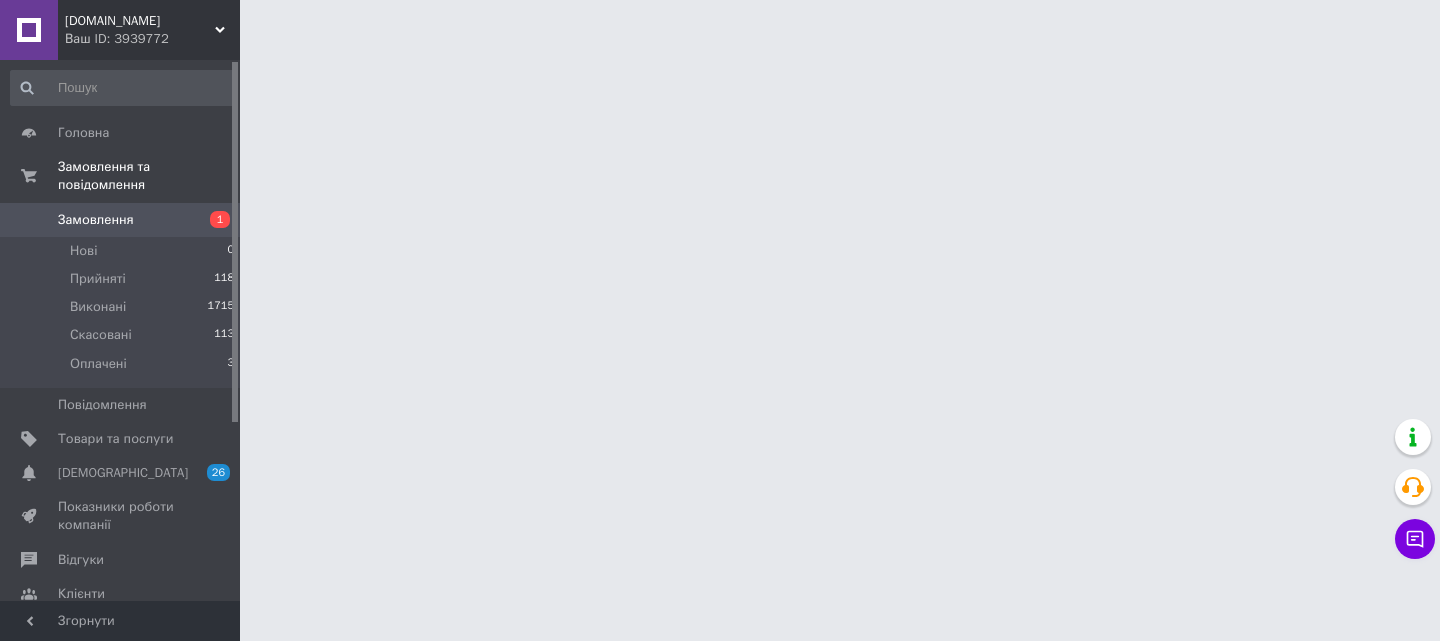 drag, startPoint x: 106, startPoint y: 37, endPoint x: 126, endPoint y: 61, distance: 31.241 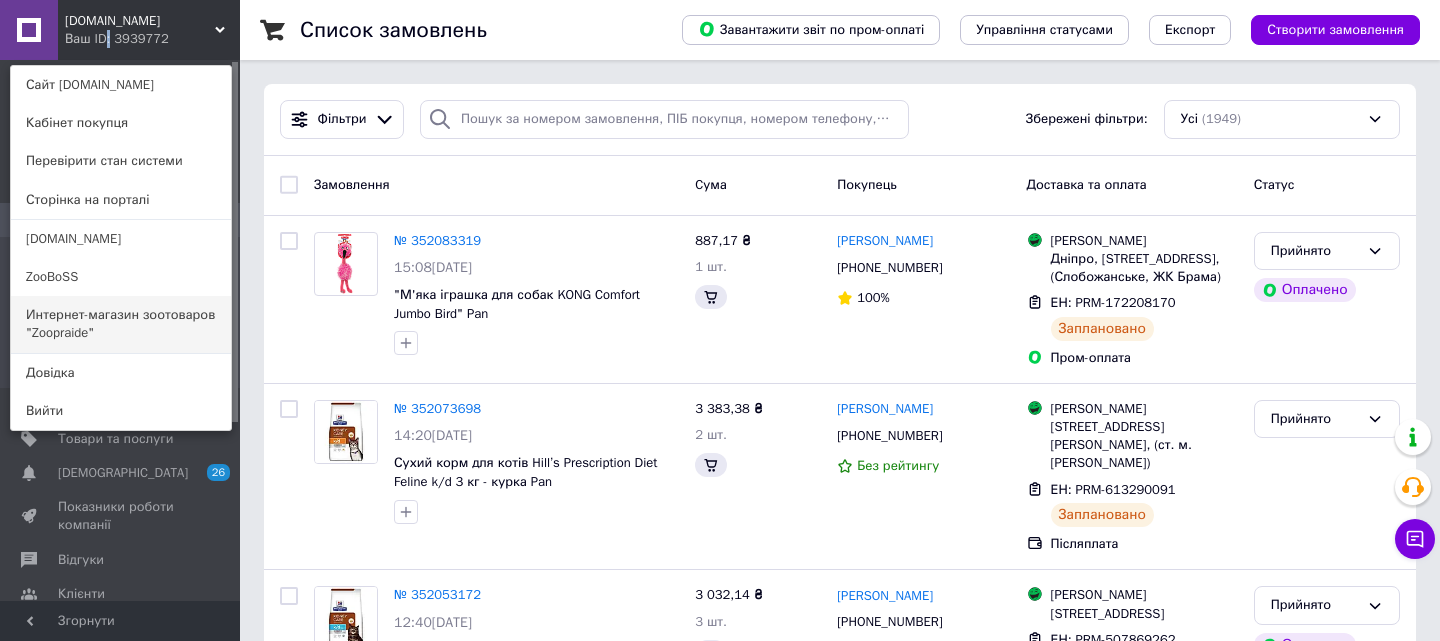 click on "Интернет-магазин зоотоваров "Zoopraide"" at bounding box center (121, 324) 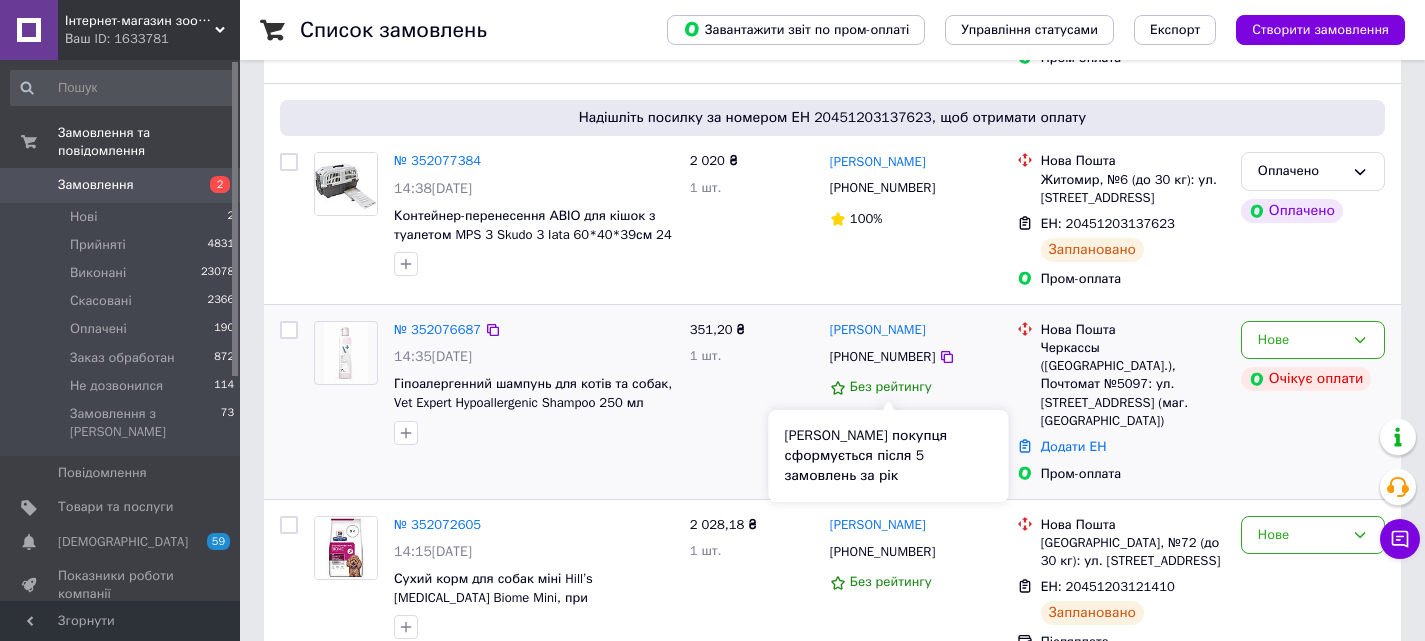 scroll, scrollTop: 500, scrollLeft: 0, axis: vertical 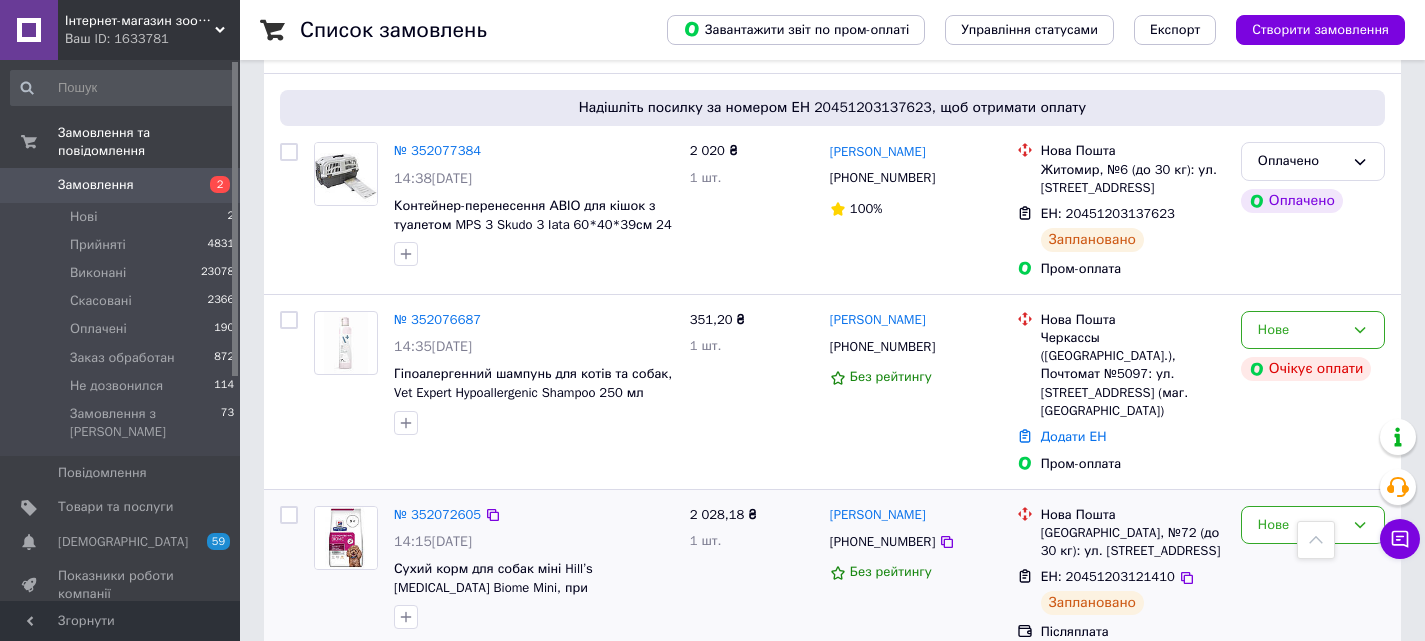 click on "Нове" at bounding box center [1313, 573] 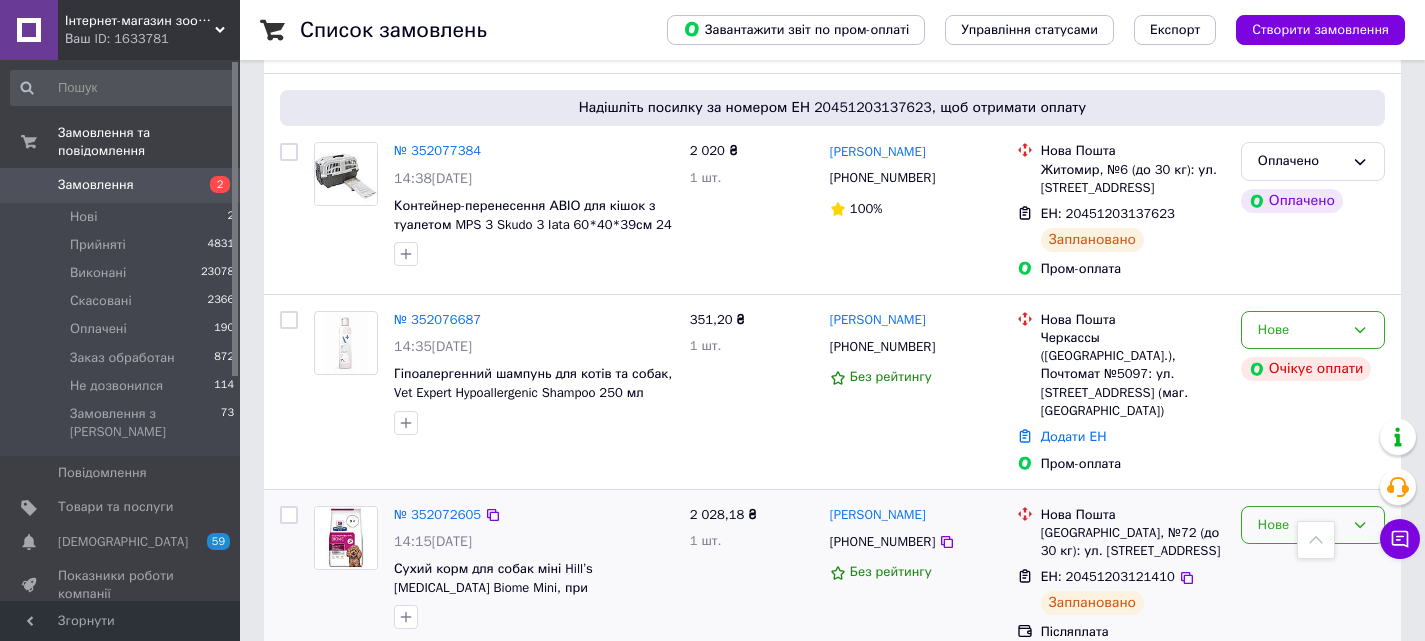 click on "Нове" at bounding box center (1301, 525) 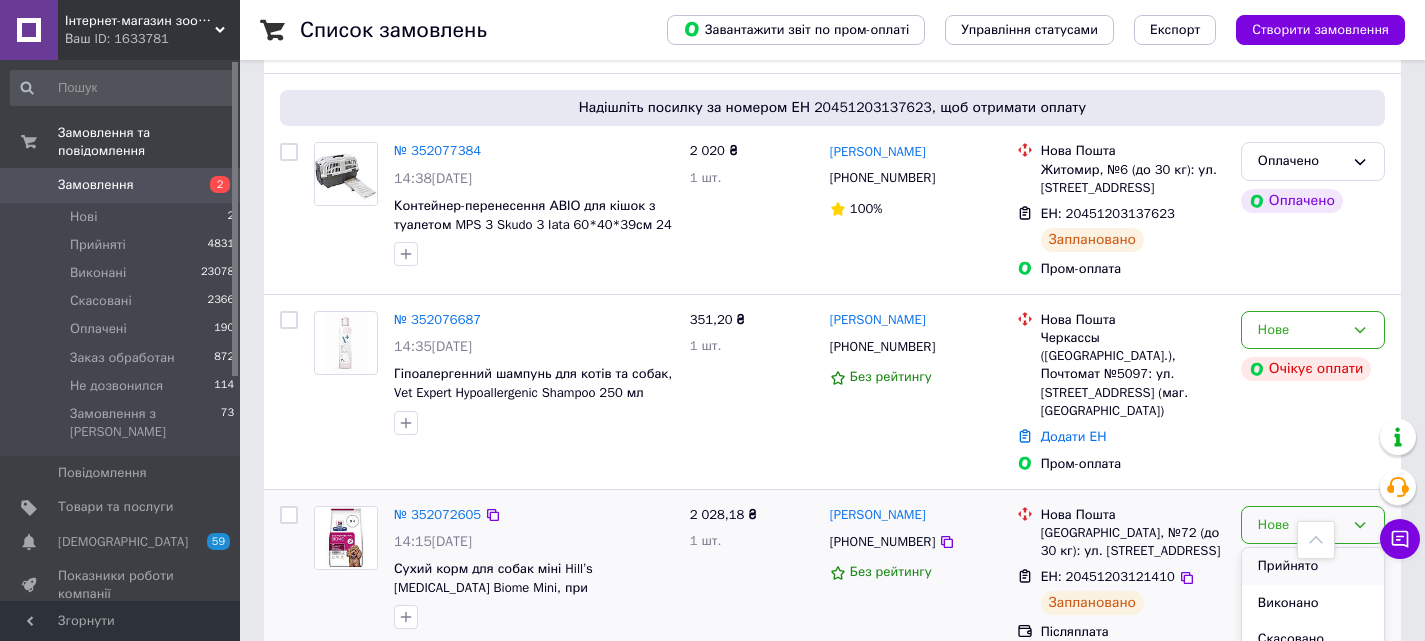 click on "Прийнято" at bounding box center (1313, 566) 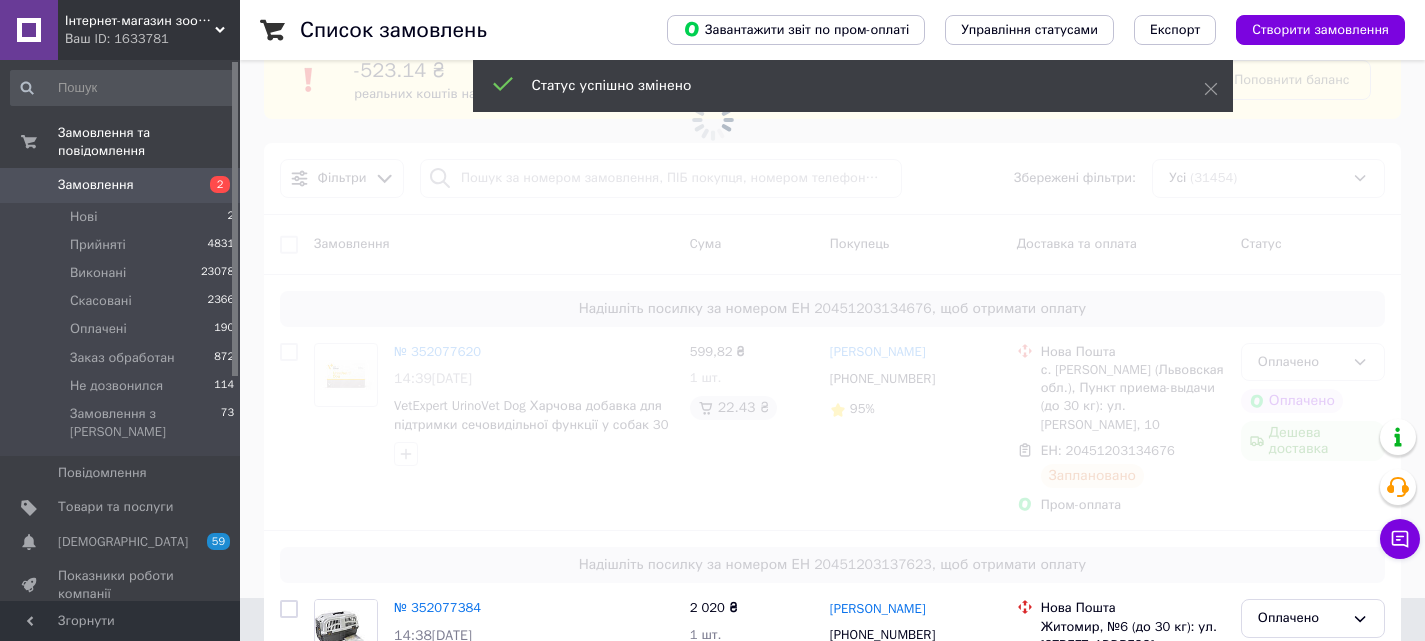 scroll, scrollTop: 0, scrollLeft: 0, axis: both 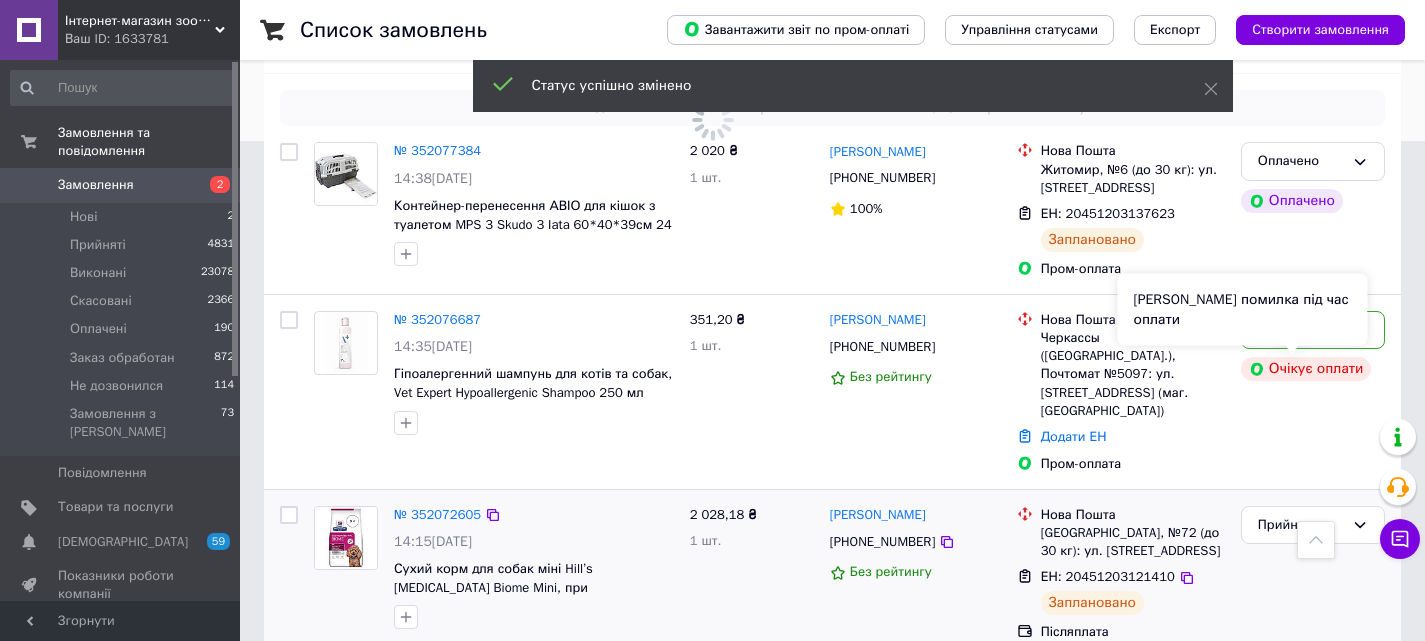 click on "Інтернет-магазин зоотоварів "Zoopraide" Ваш ID: 1633781 Сайт Інтернет-магазин зоотоварів "Zoopra... Кабінет покупця Перевірити стан системи Сторінка на порталі [DOMAIN_NAME] [DOMAIN_NAME] ZooBoSS Довідка Вийти Замовлення та повідомлення Замовлення 2 Нові 2 Прийняті 4831 Виконані 23078 Скасовані 2366 Оплачені 190 Заказ обработан 872 Не дозвонился 114 Замовлення з Розетки 73 Повідомлення 0 Товари та послуги Сповіщення 59 0 Показники роботи компанії Панель управління Відгуки Клієнти Каталог ProSale Аналітика Інструменти веб-майстра та SEO Маркет Prom топ" at bounding box center (712, 2047) 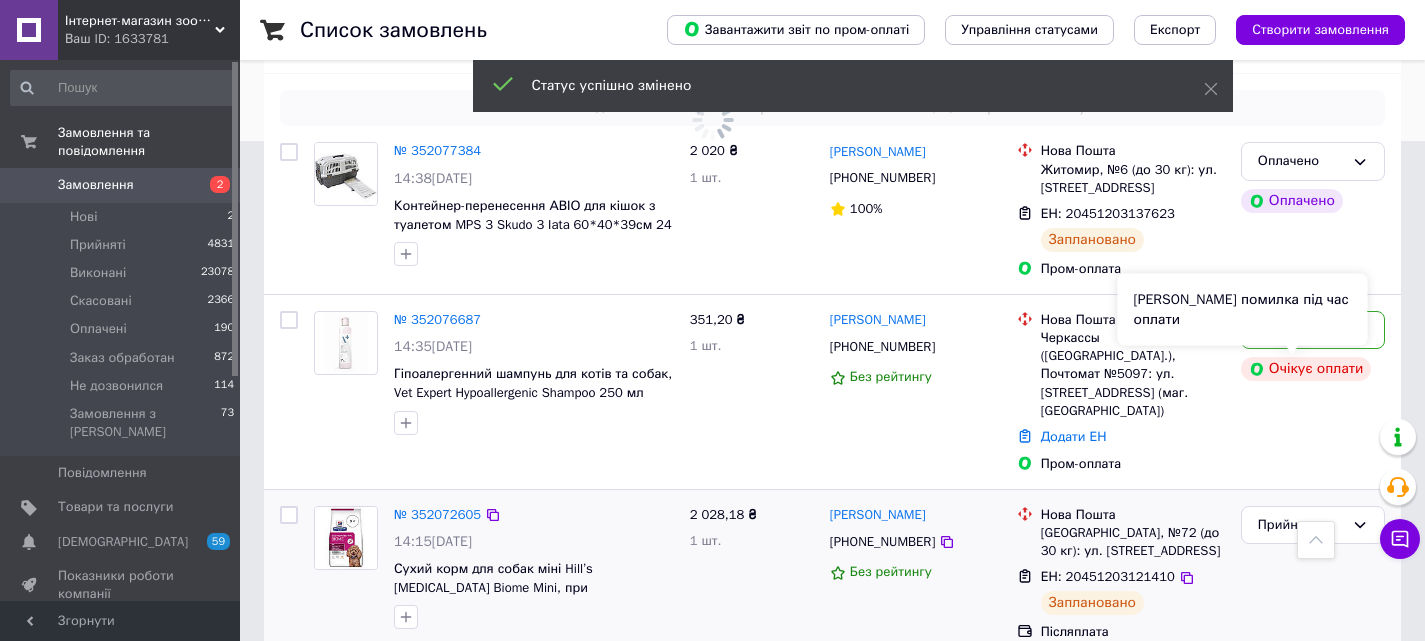 scroll, scrollTop: 500, scrollLeft: 0, axis: vertical 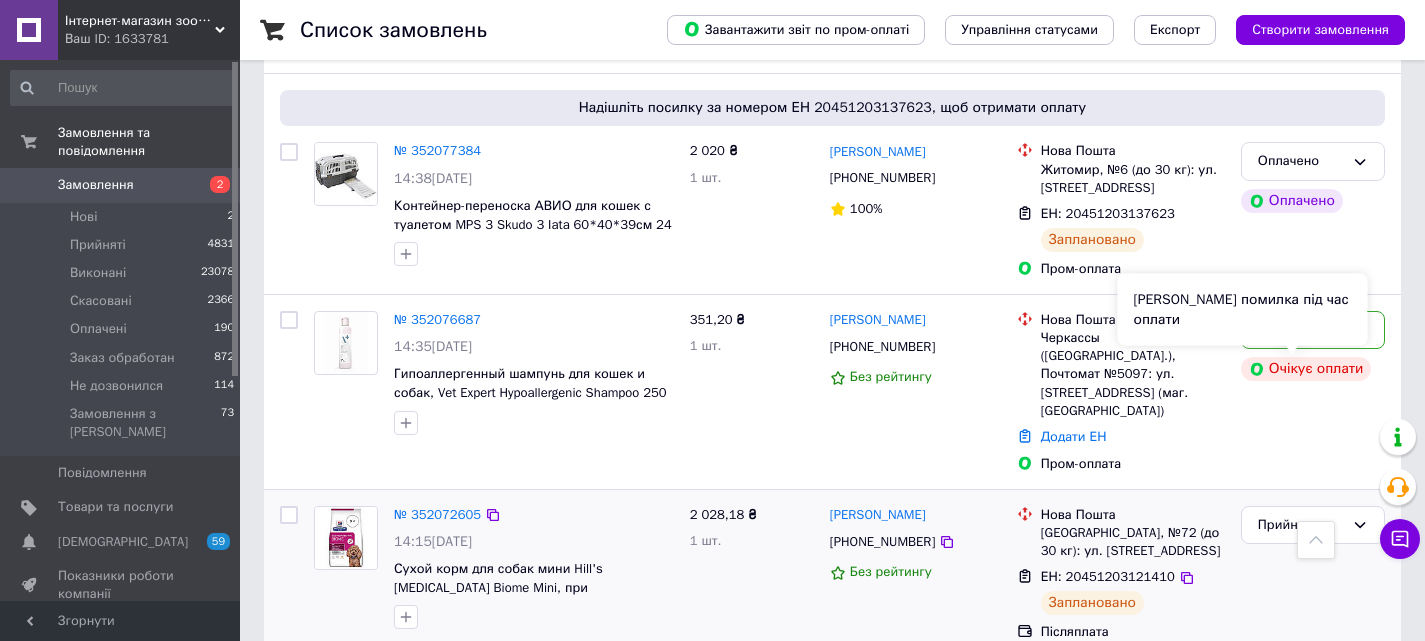 click on "[PERSON_NAME] помилка під час оплати" at bounding box center [1243, 310] 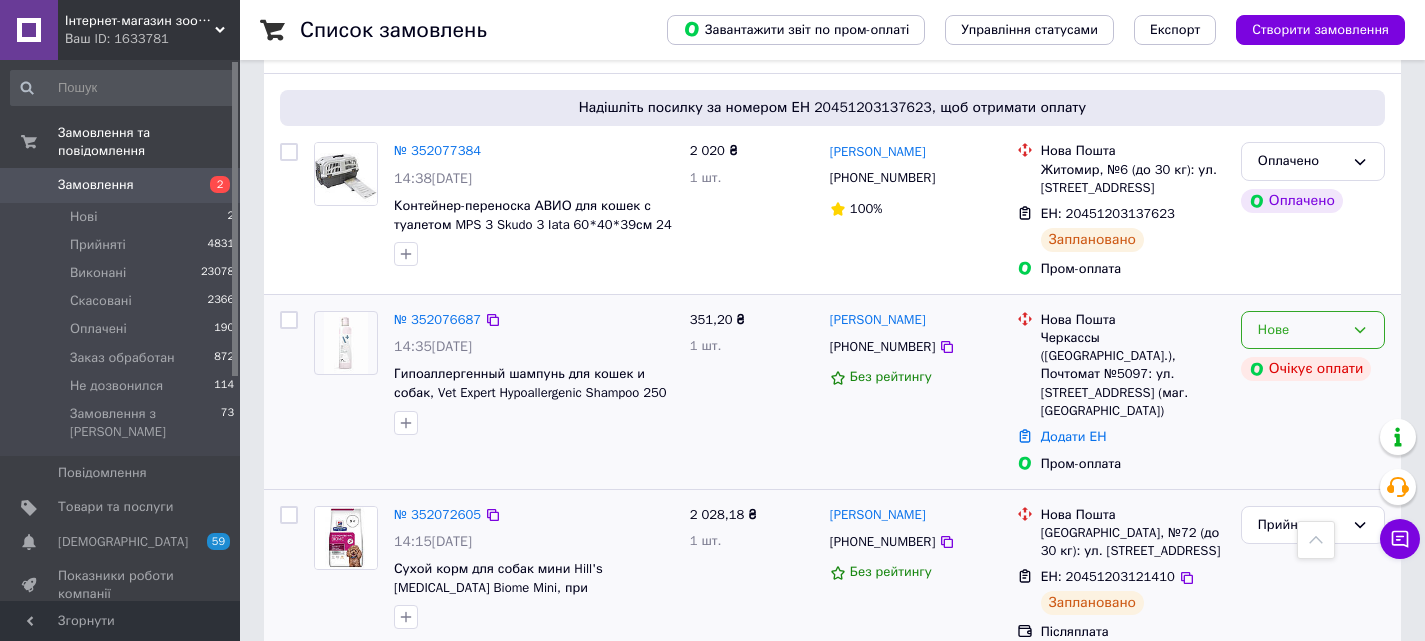 click on "Нове" at bounding box center [1313, 330] 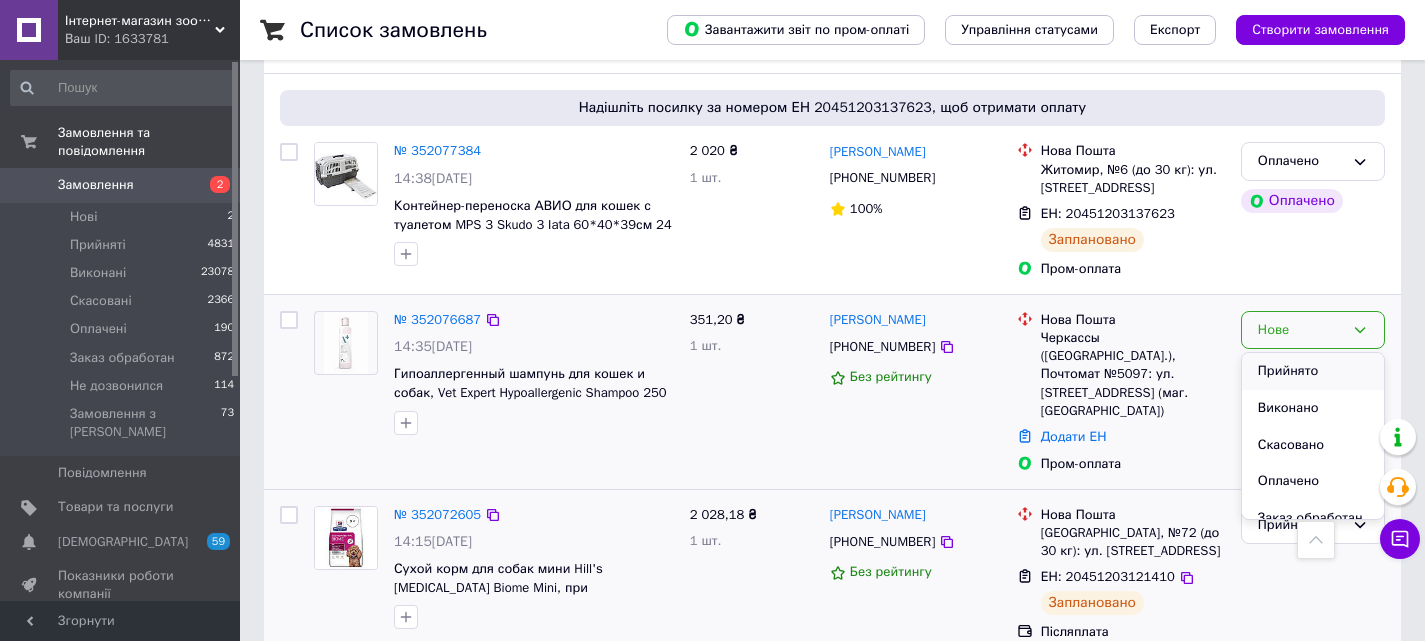 click on "Прийнято" at bounding box center (1313, 371) 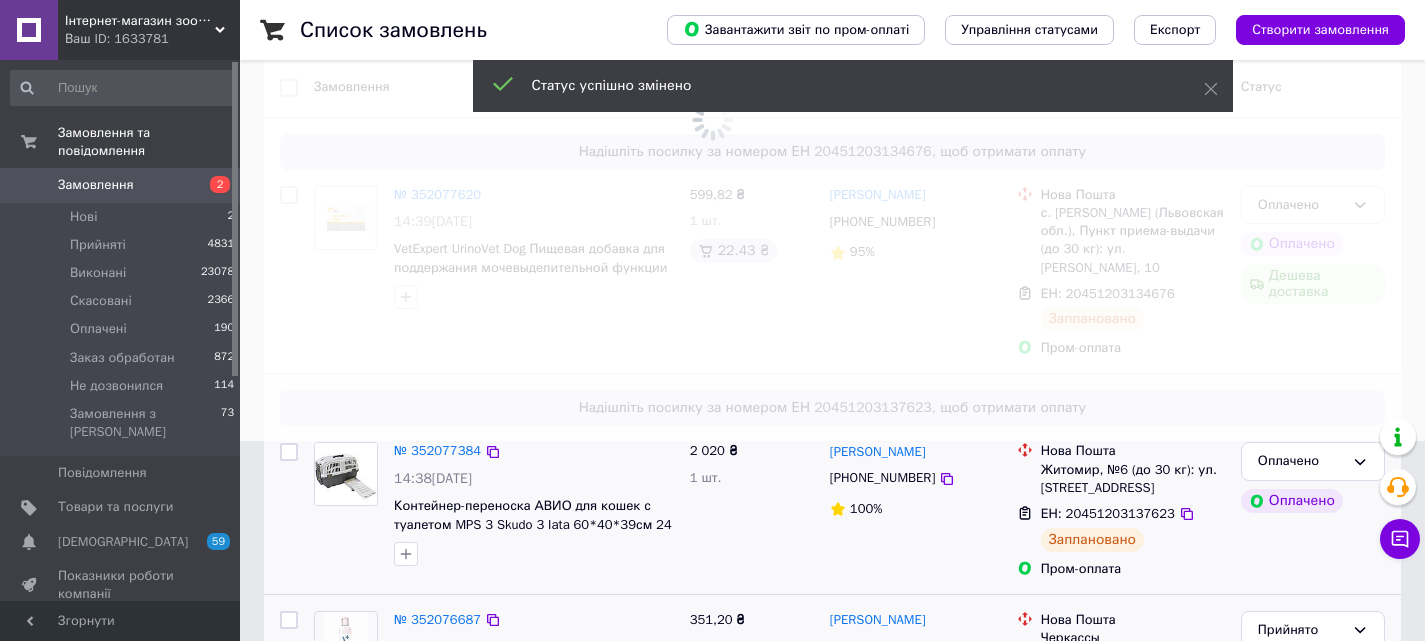 scroll, scrollTop: 0, scrollLeft: 0, axis: both 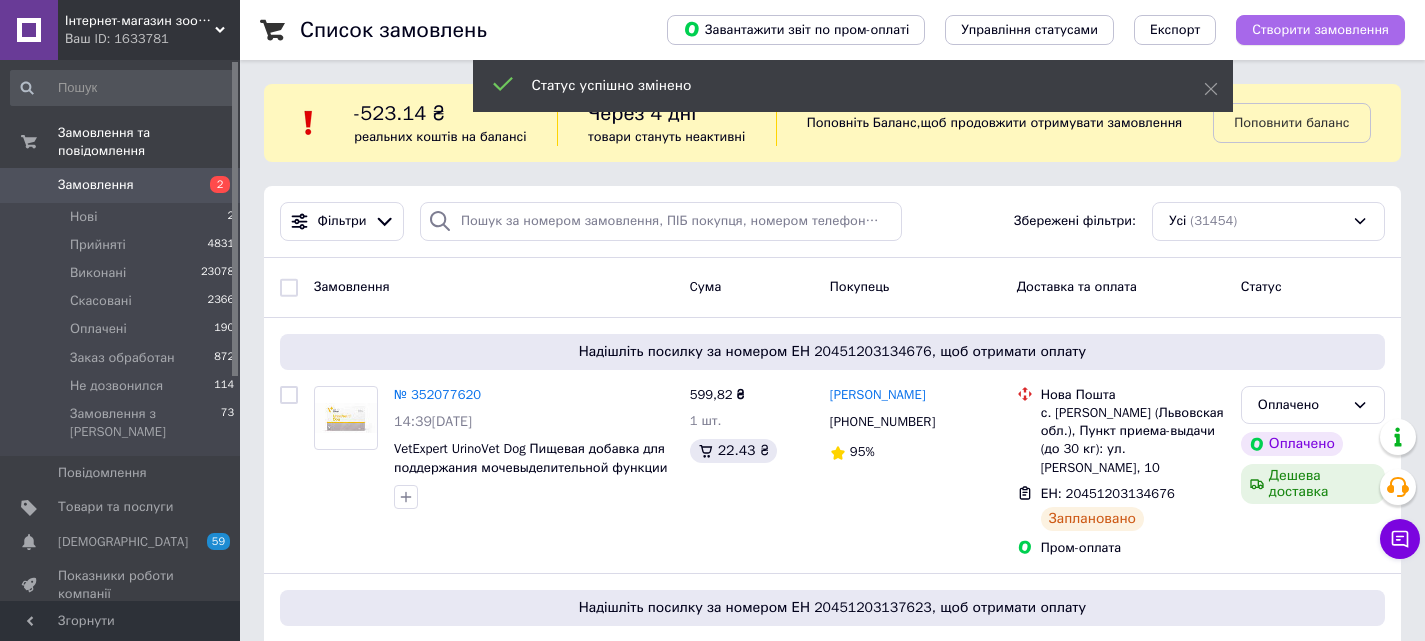 click on "Створити замовлення" at bounding box center (1320, 30) 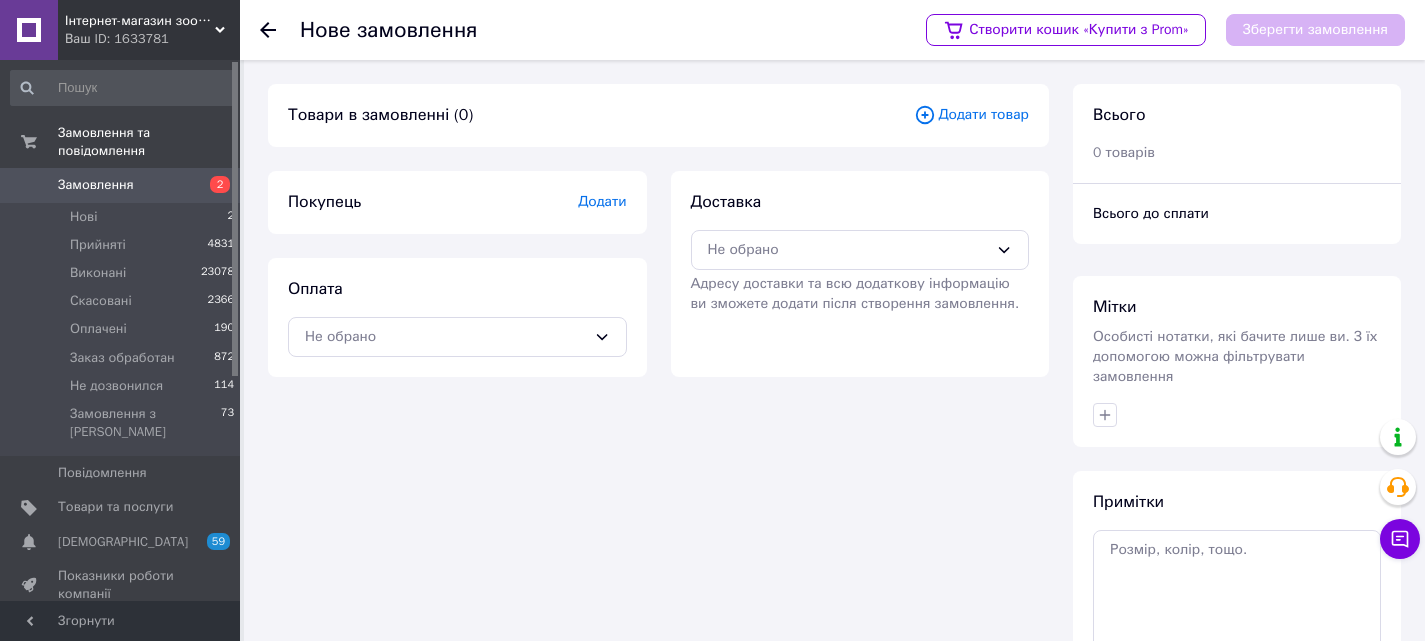 click on "Додати товар" at bounding box center (971, 115) 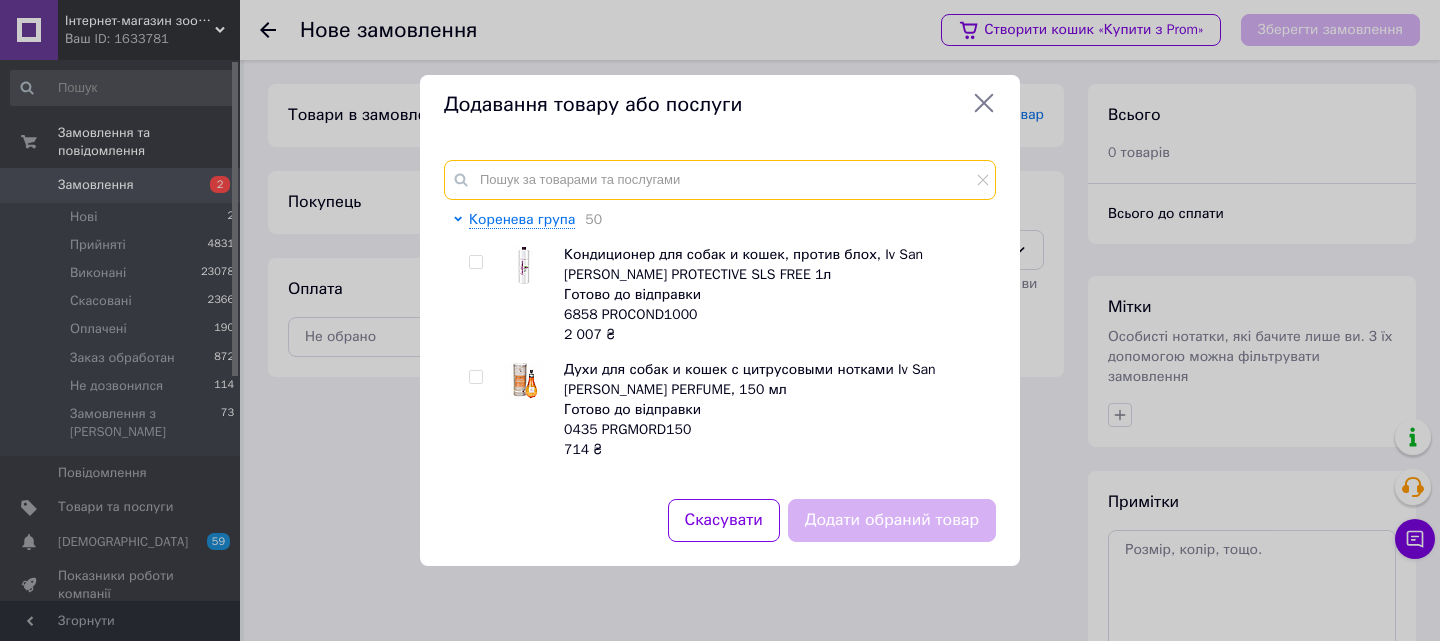 click at bounding box center (720, 180) 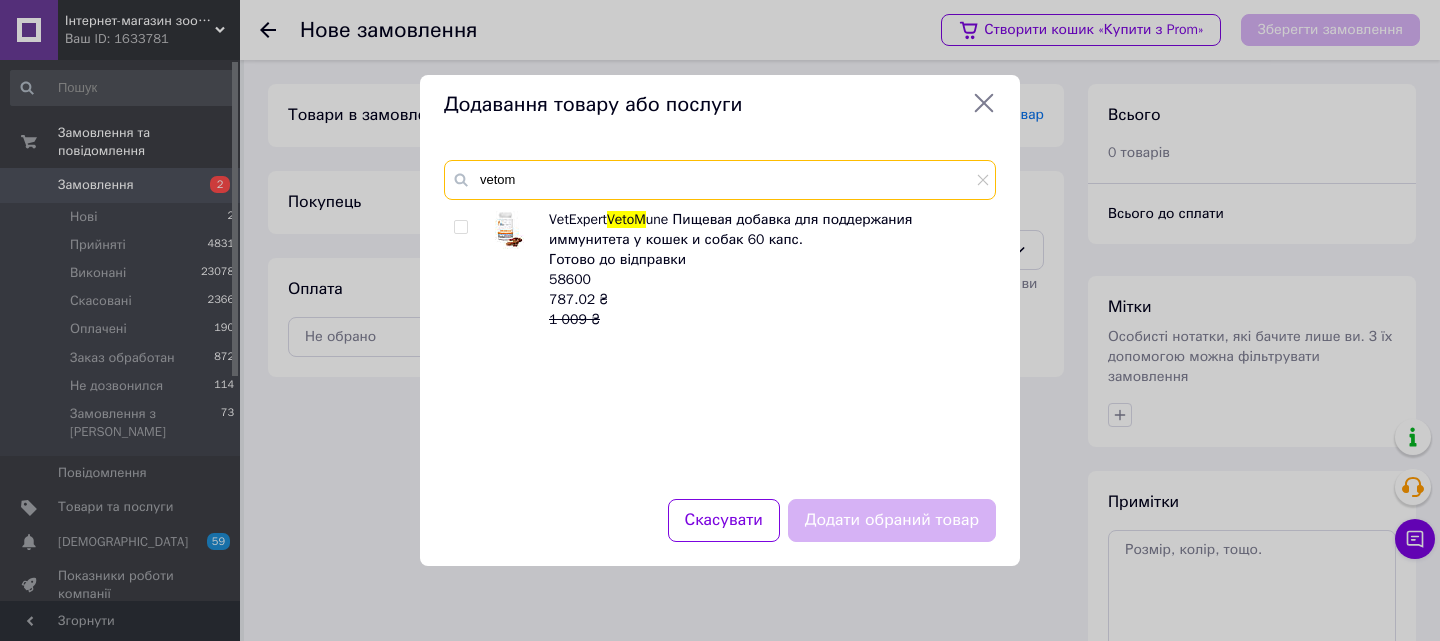 type on "vetom" 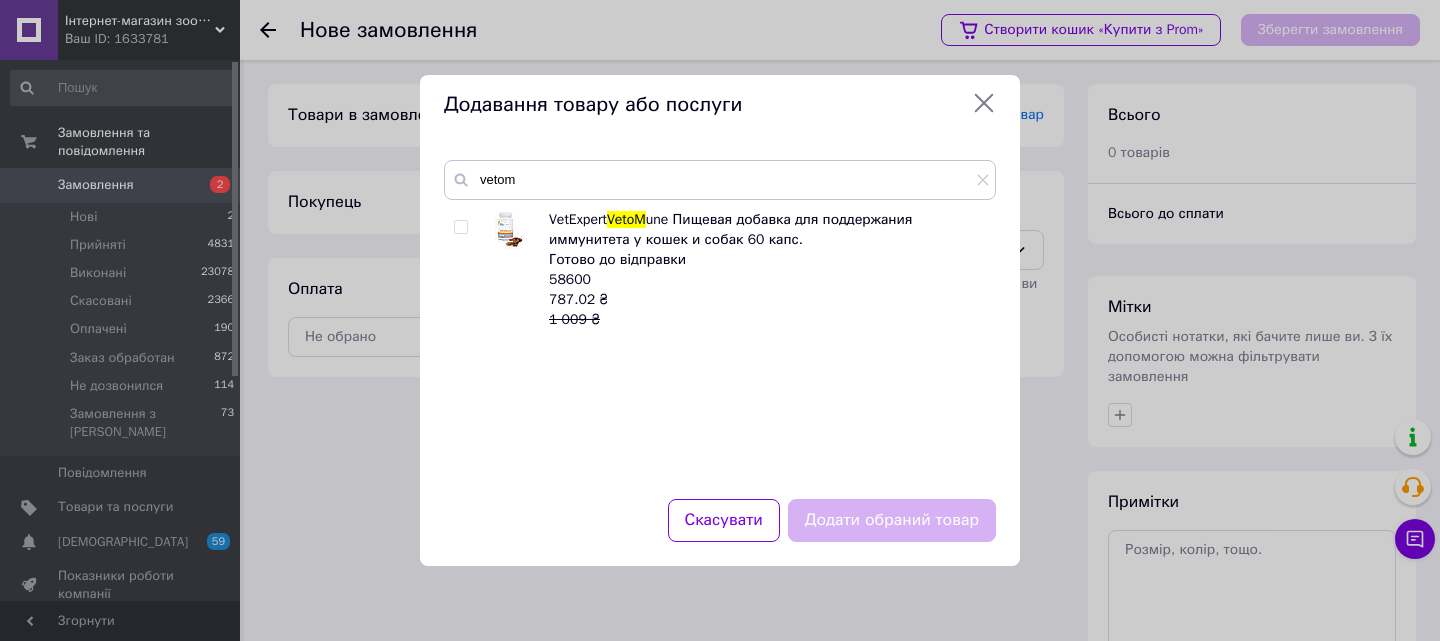 click at bounding box center [460, 227] 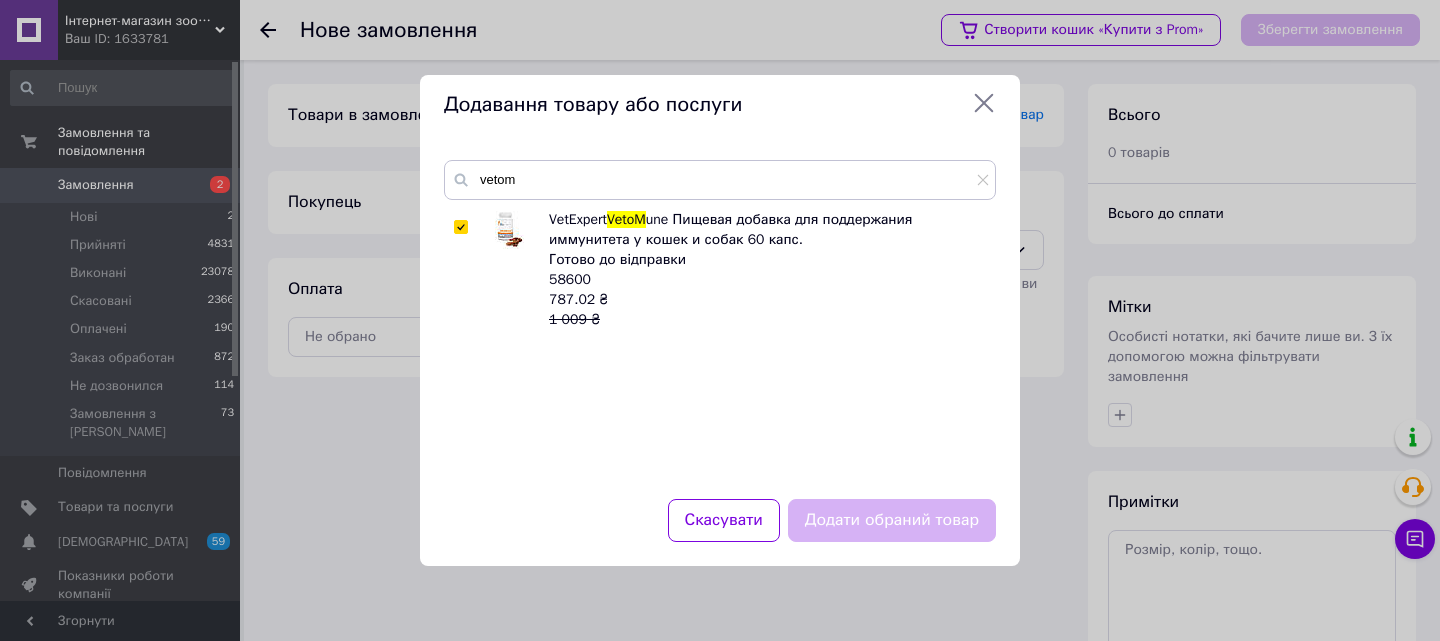 checkbox on "true" 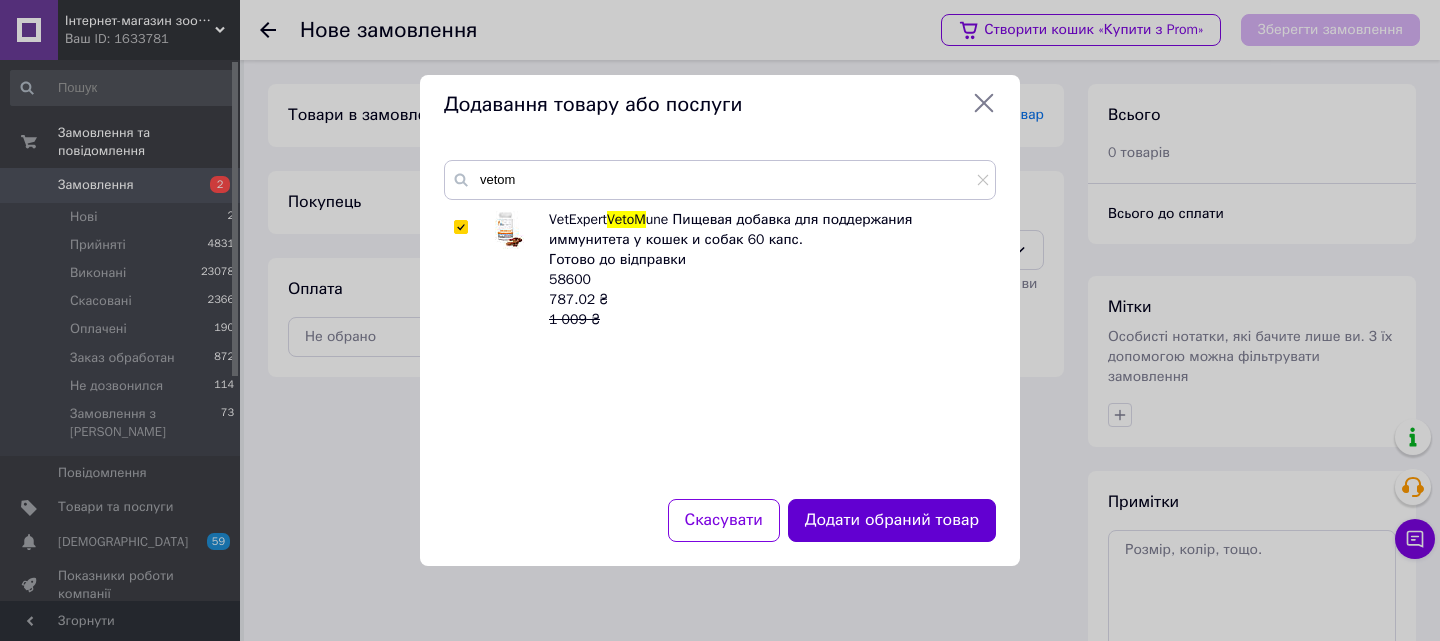 click on "Додати обраний товар" at bounding box center (892, 520) 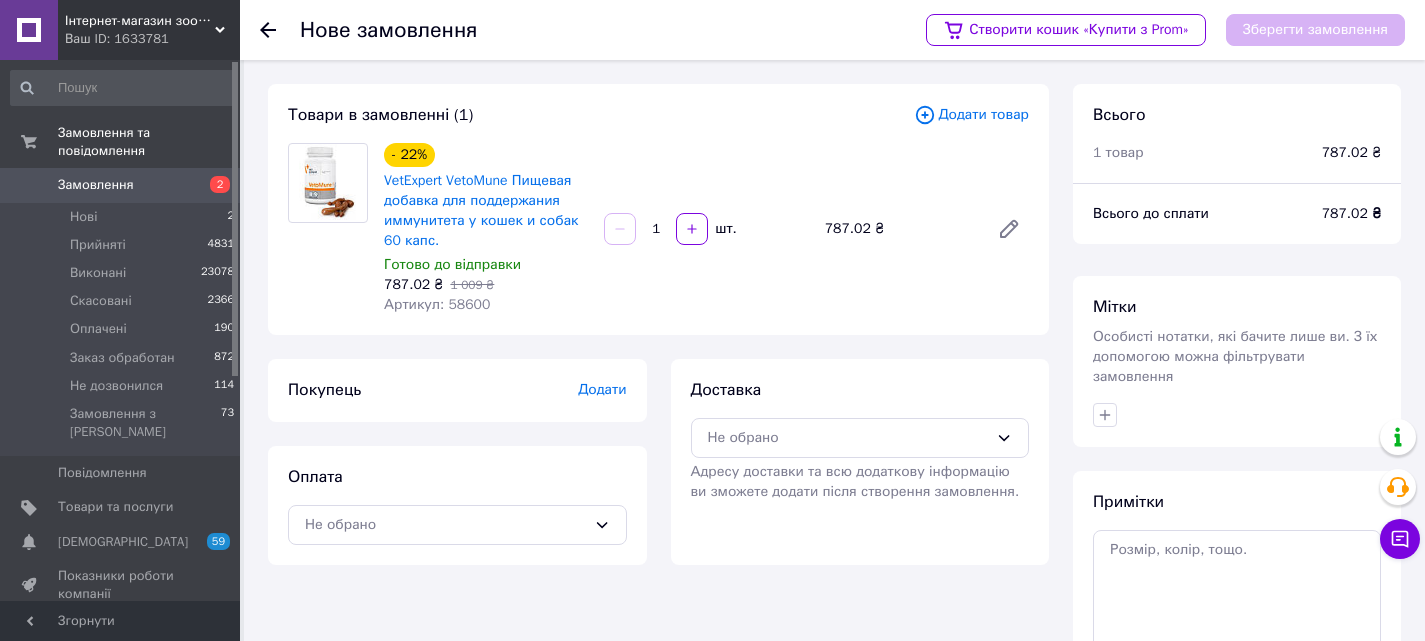 click on "Додати" at bounding box center (602, 389) 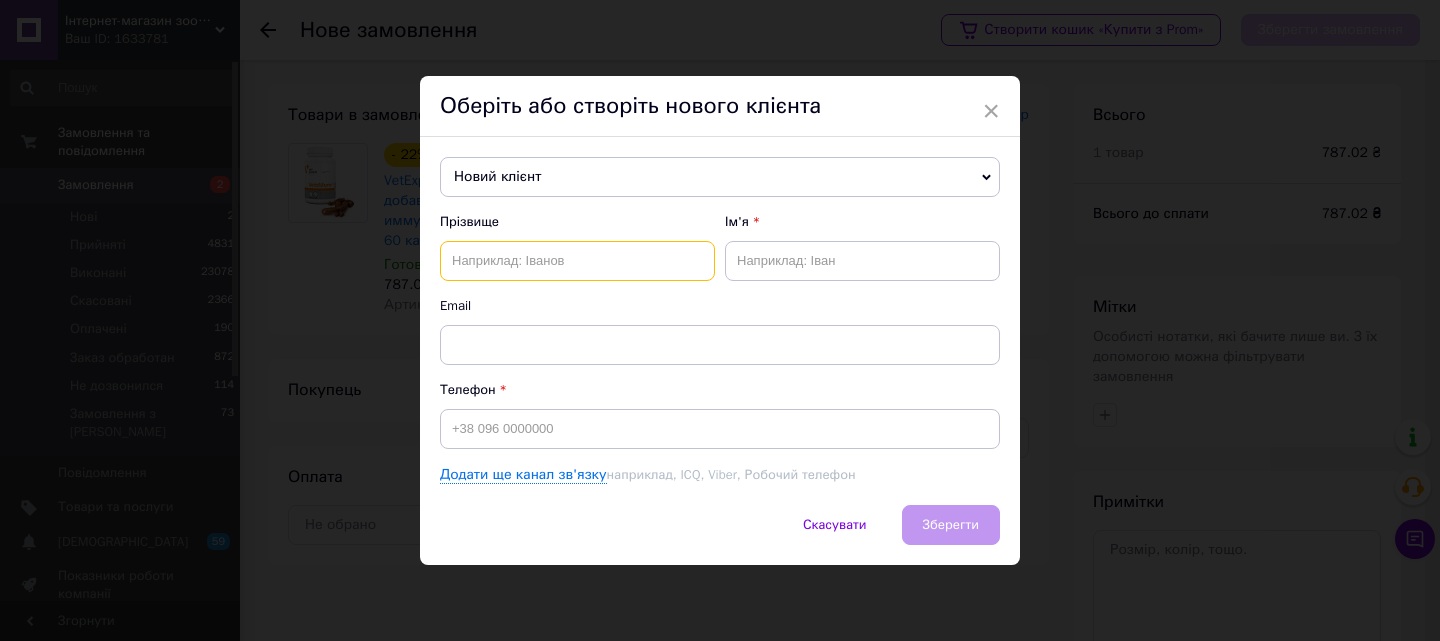 click at bounding box center (577, 261) 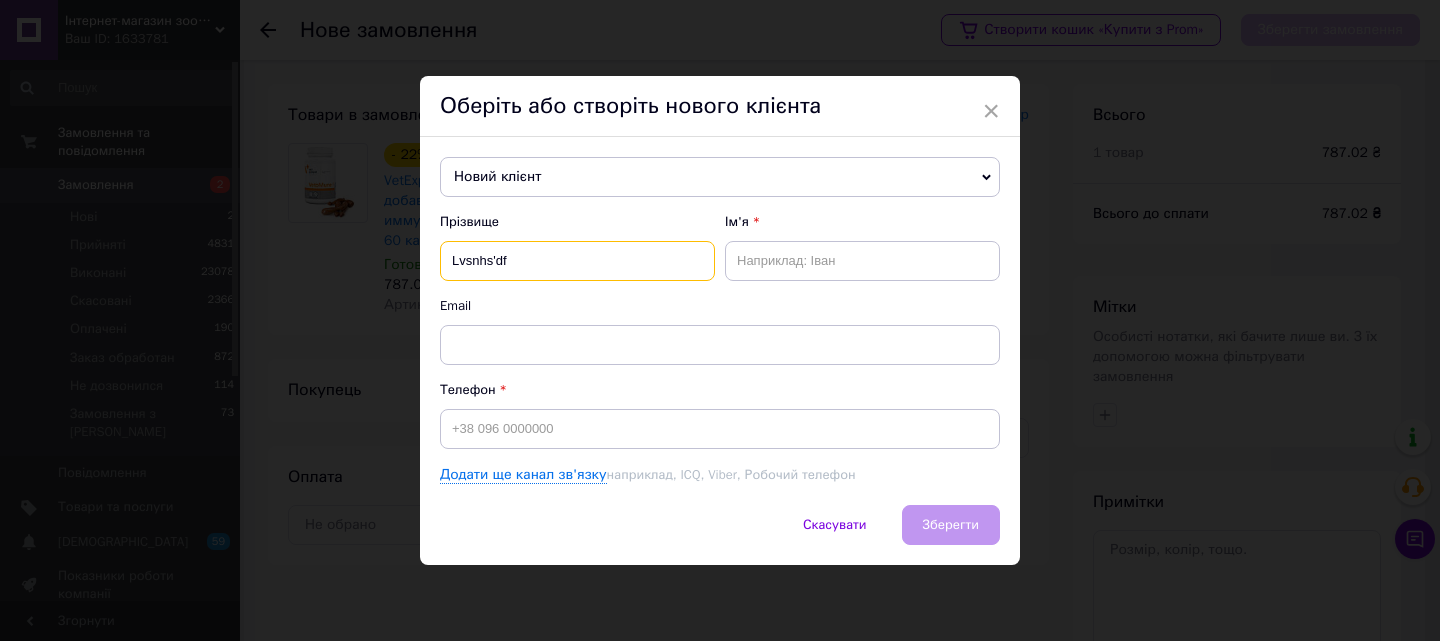 type on "Lvsnhs'df" 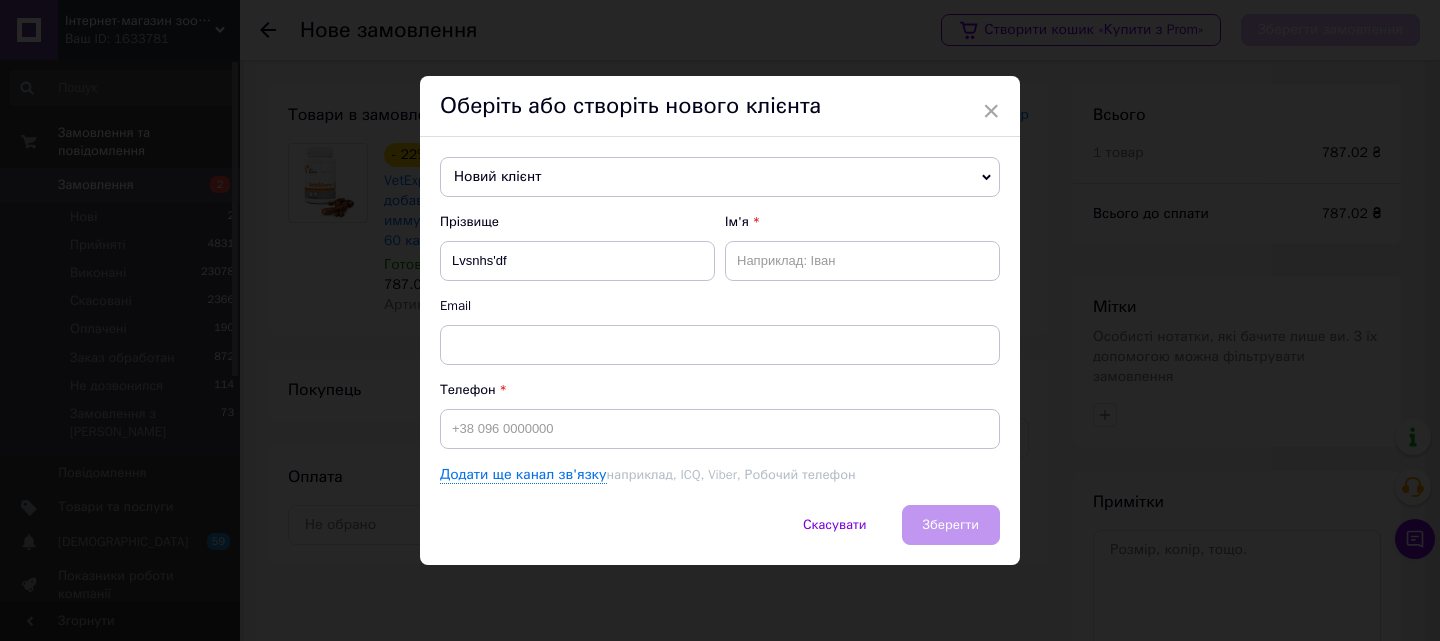 drag, startPoint x: 480, startPoint y: 218, endPoint x: 486, endPoint y: 231, distance: 14.3178215 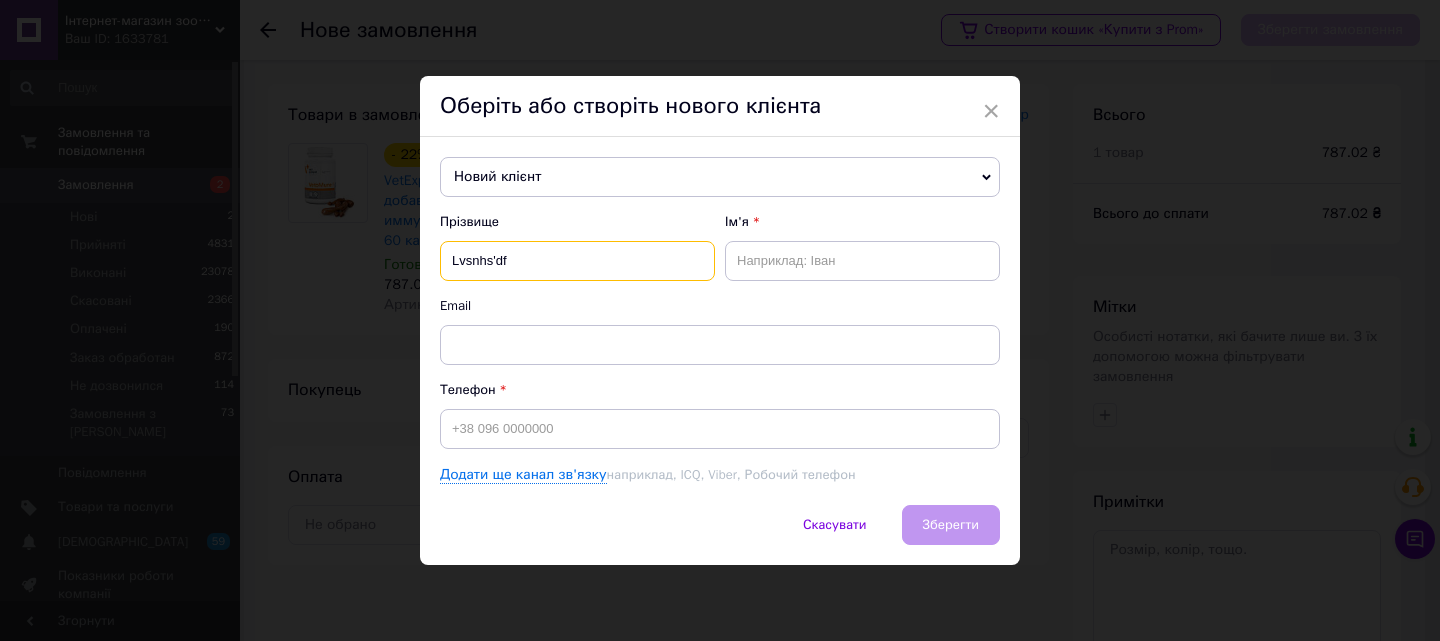 drag, startPoint x: 524, startPoint y: 255, endPoint x: 409, endPoint y: 249, distance: 115.15642 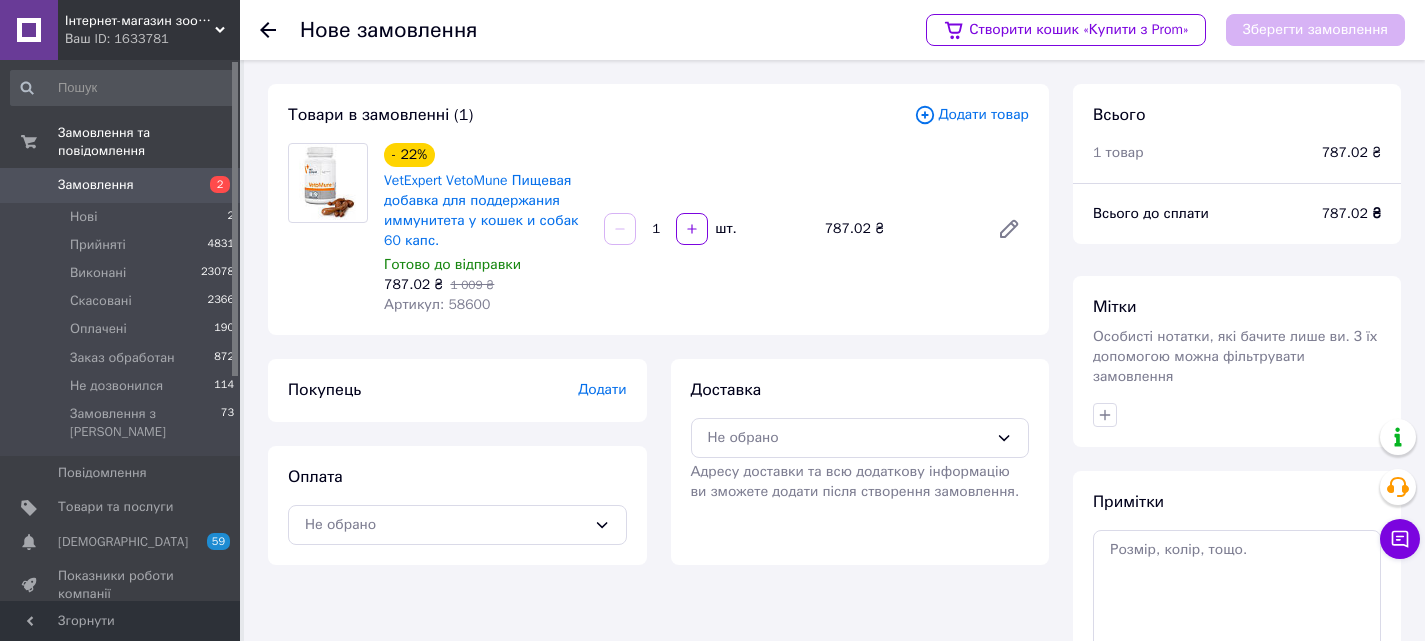 click on "Додати" at bounding box center [602, 389] 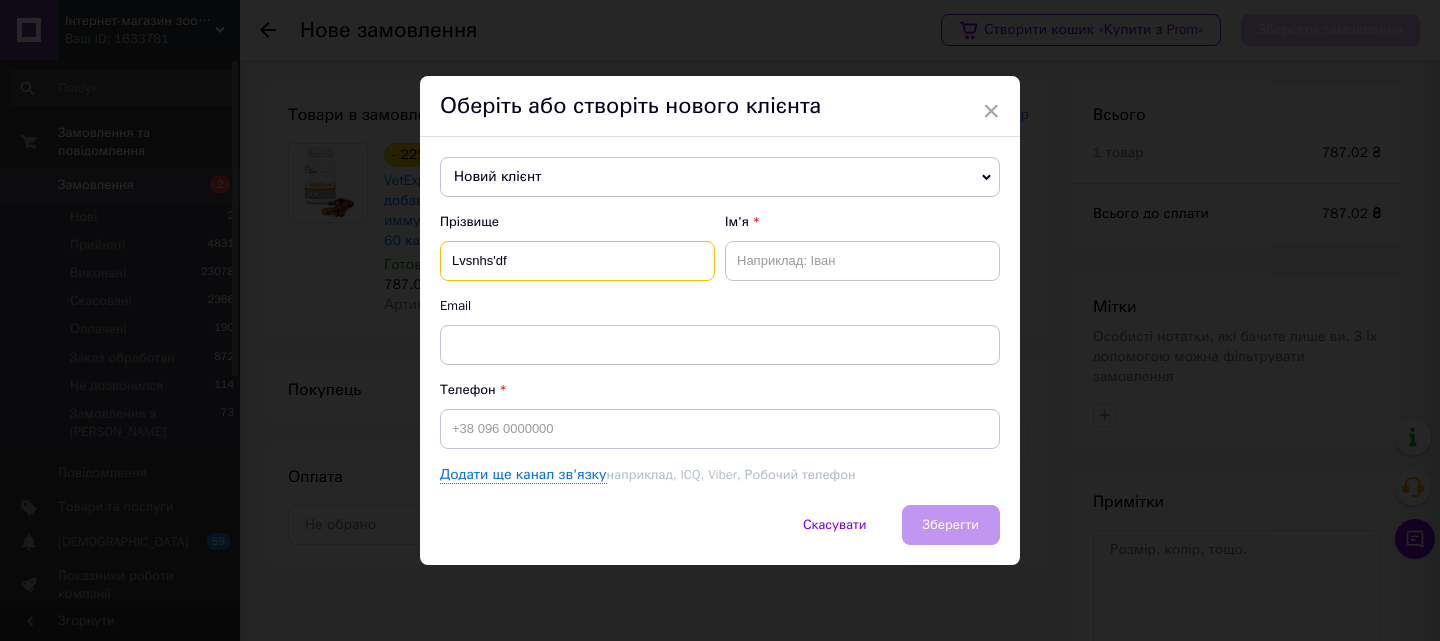 drag, startPoint x: 507, startPoint y: 263, endPoint x: 422, endPoint y: 256, distance: 85.28775 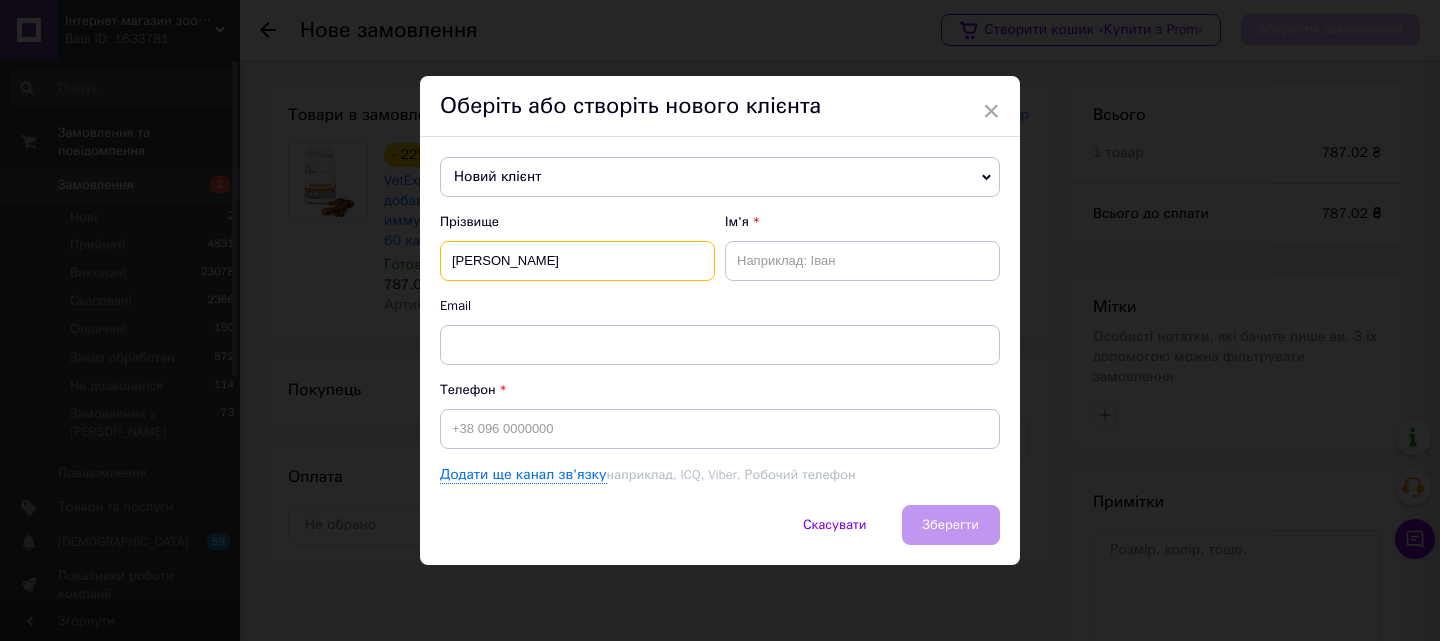 type on "[PERSON_NAME]" 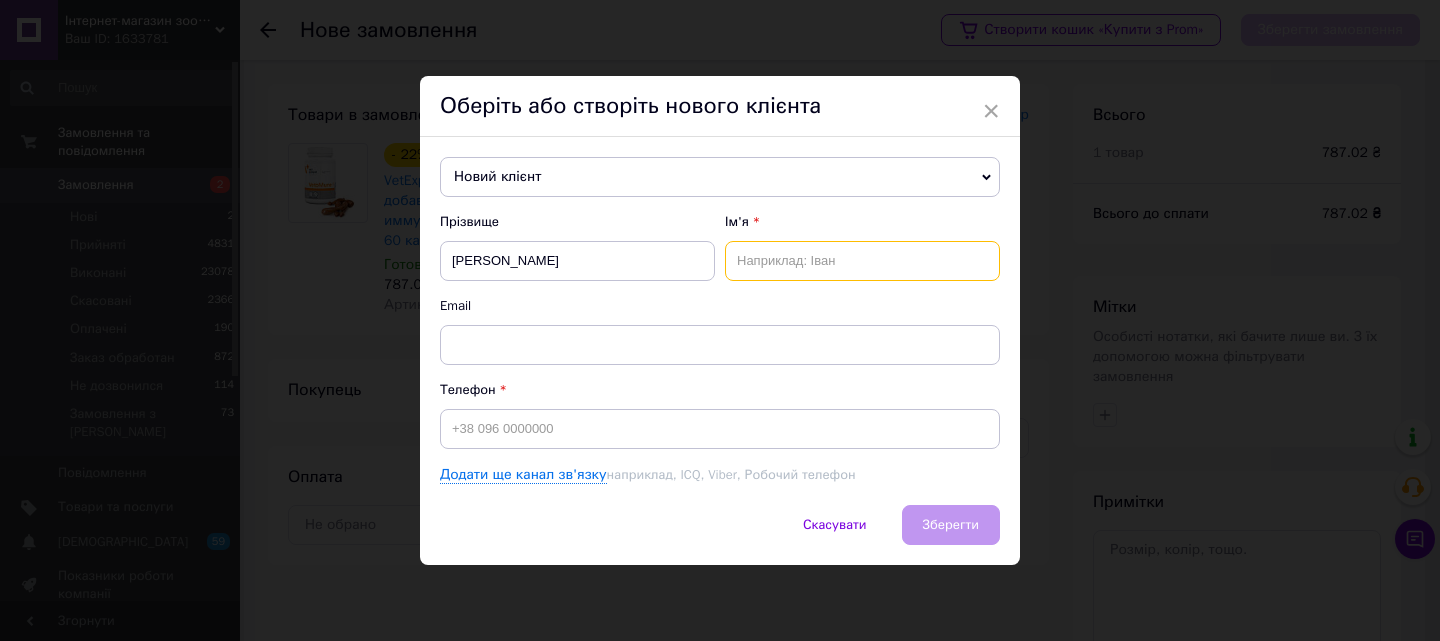 click at bounding box center [862, 261] 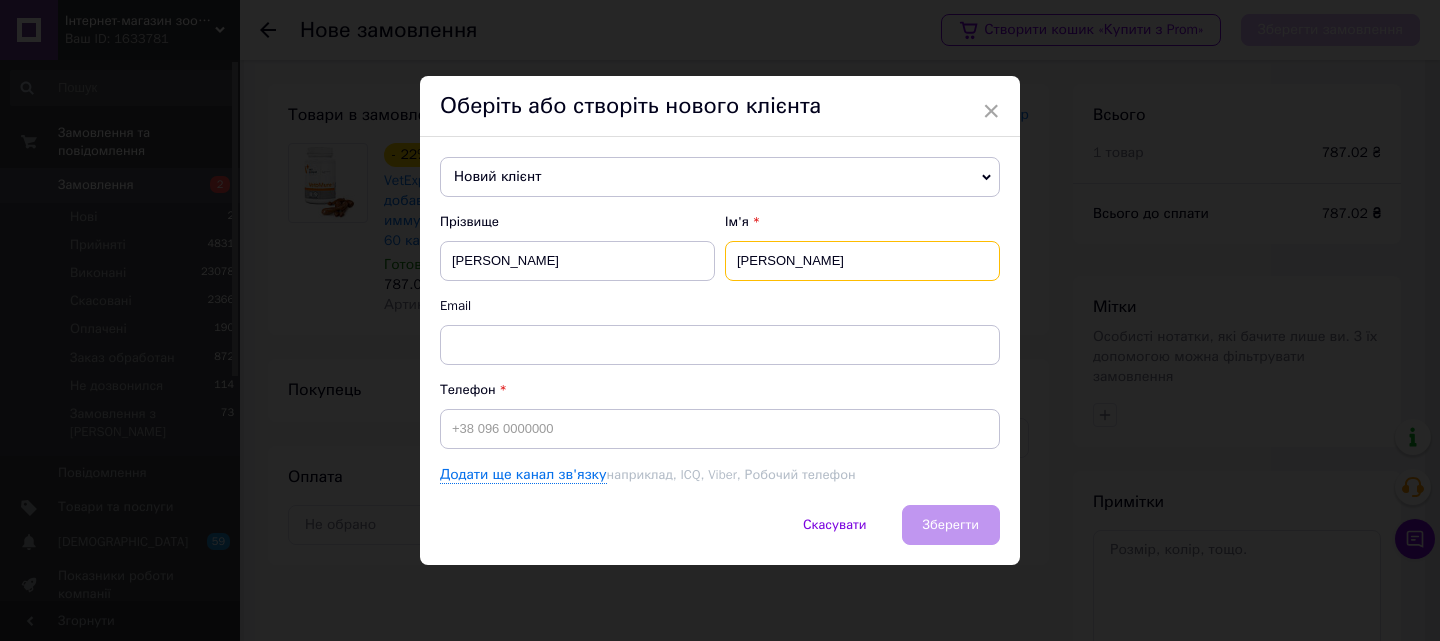 type on "[PERSON_NAME]" 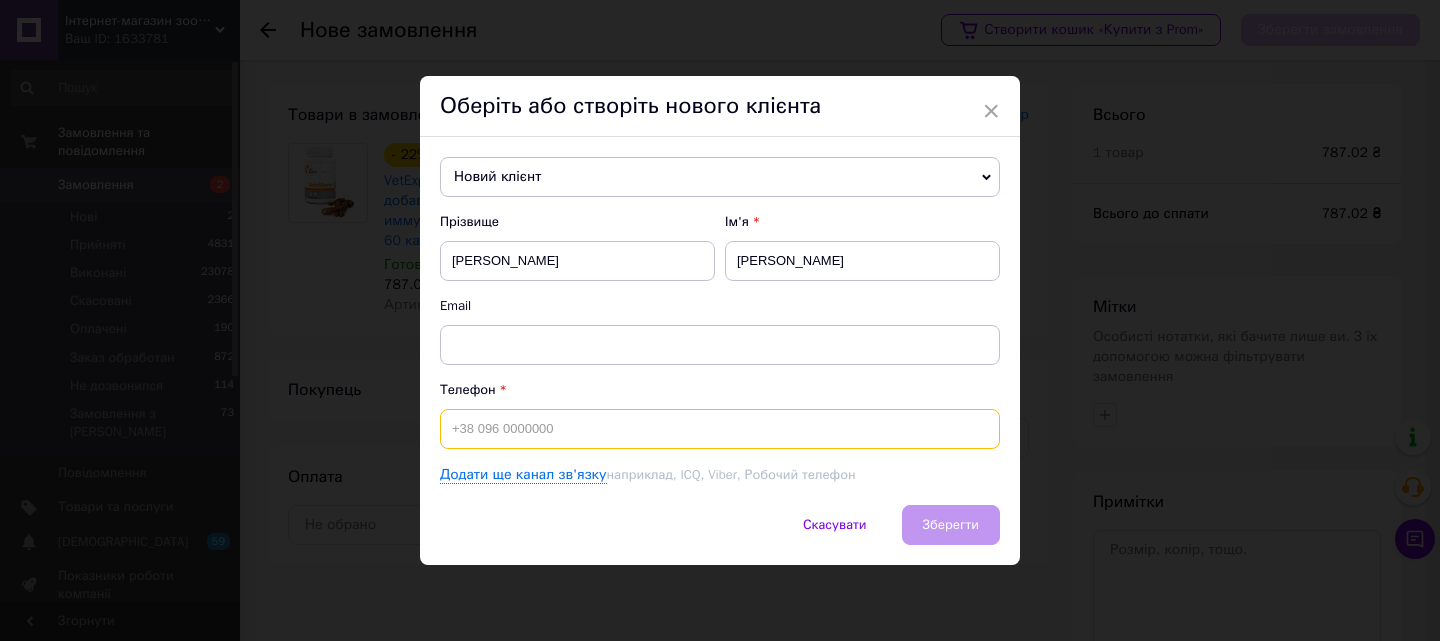 click at bounding box center [720, 429] 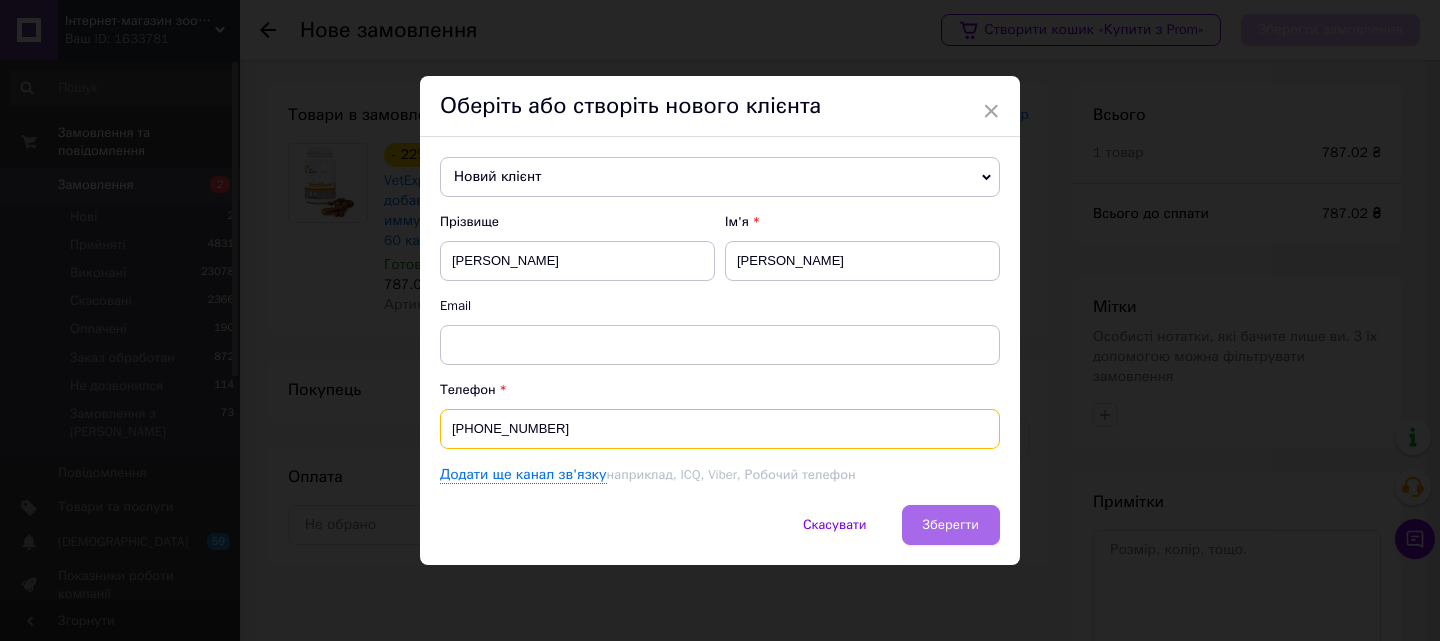 type on "[PHONE_NUMBER]" 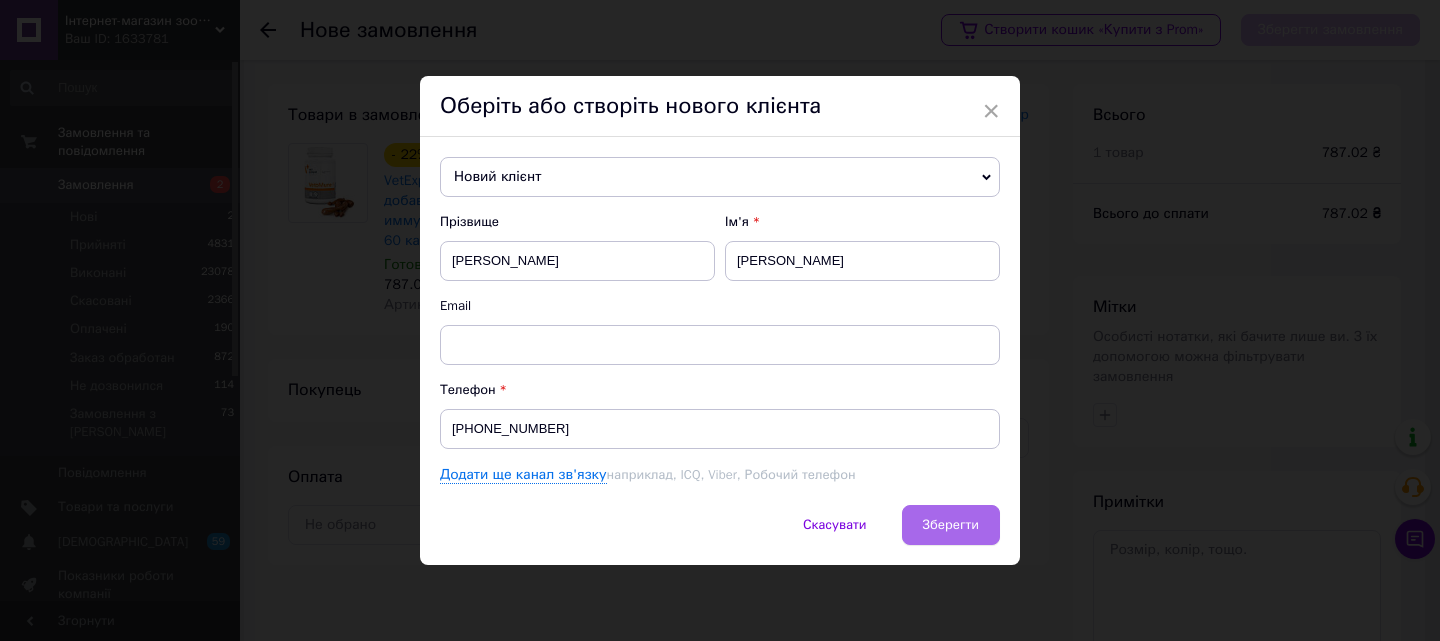 click on "Зберегти" at bounding box center (951, 525) 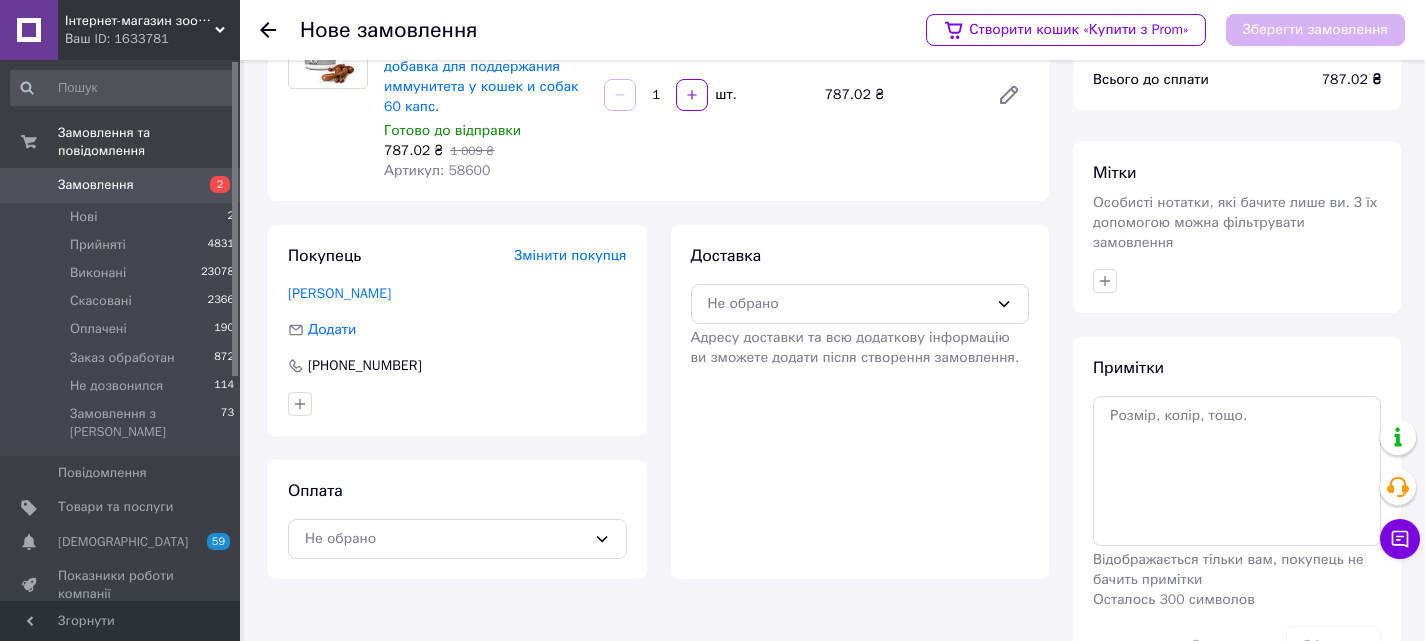 scroll, scrollTop: 182, scrollLeft: 0, axis: vertical 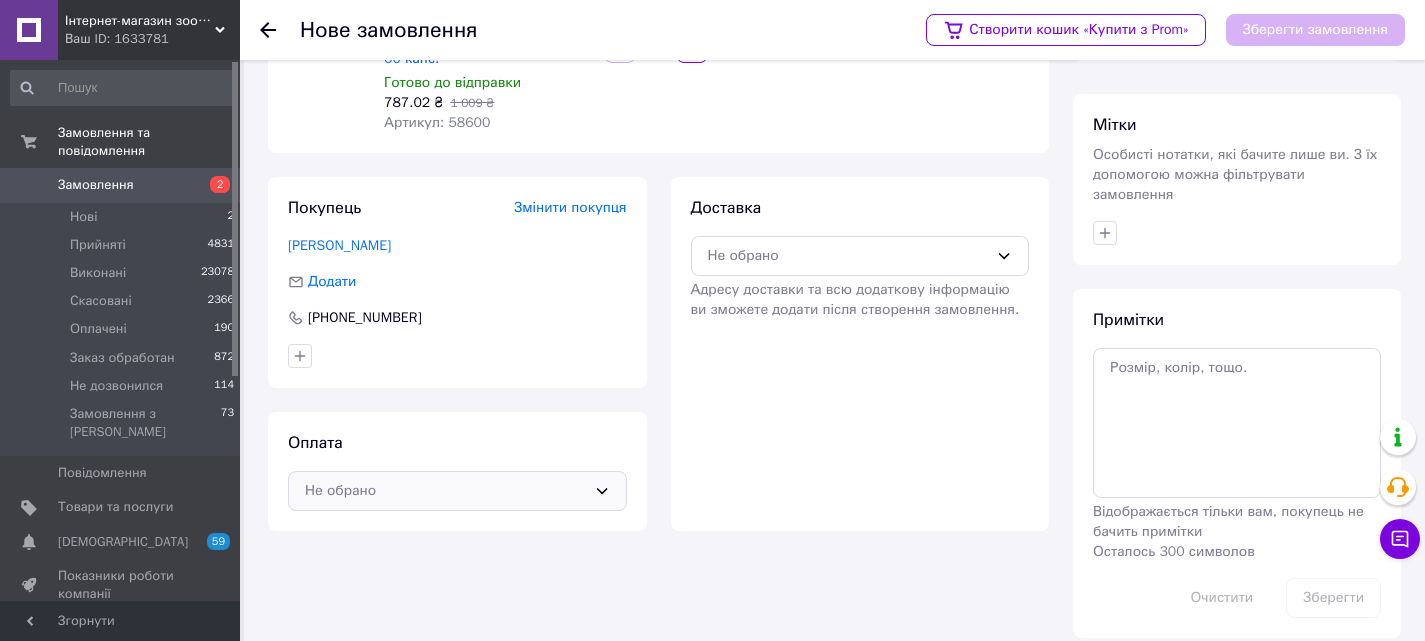 click on "Не обрано" at bounding box center (445, 491) 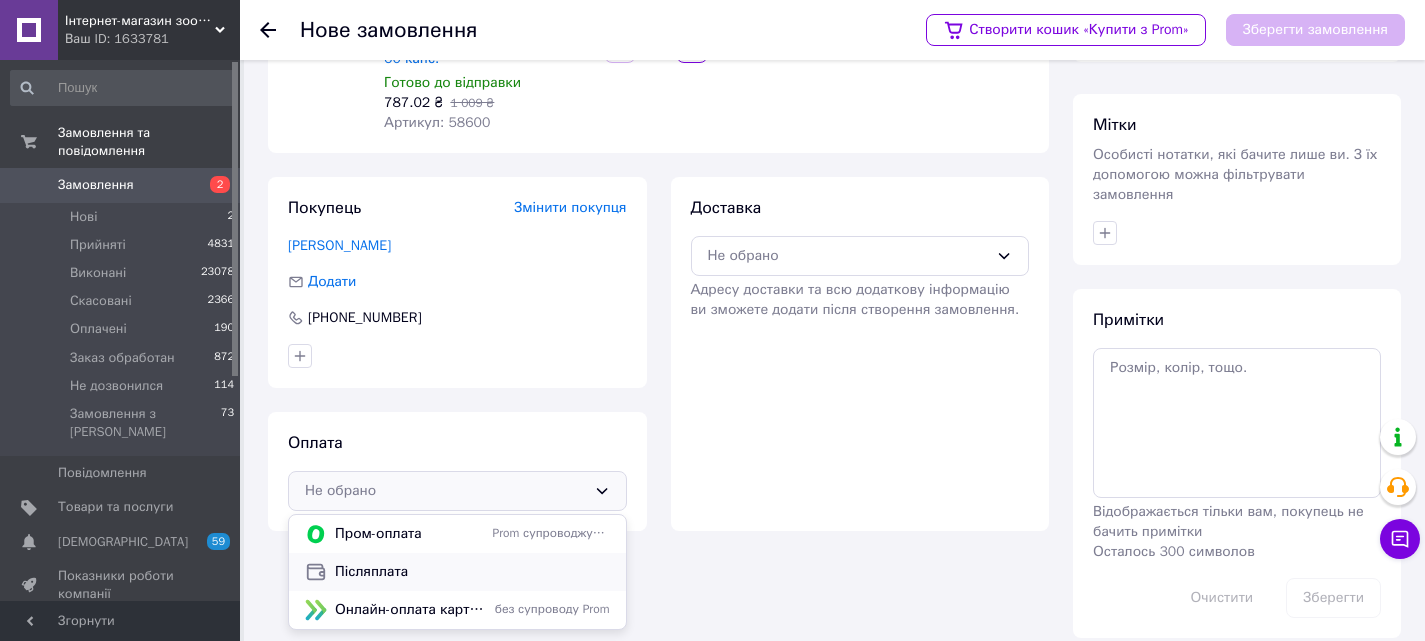 click on "Післяплата" at bounding box center (472, 572) 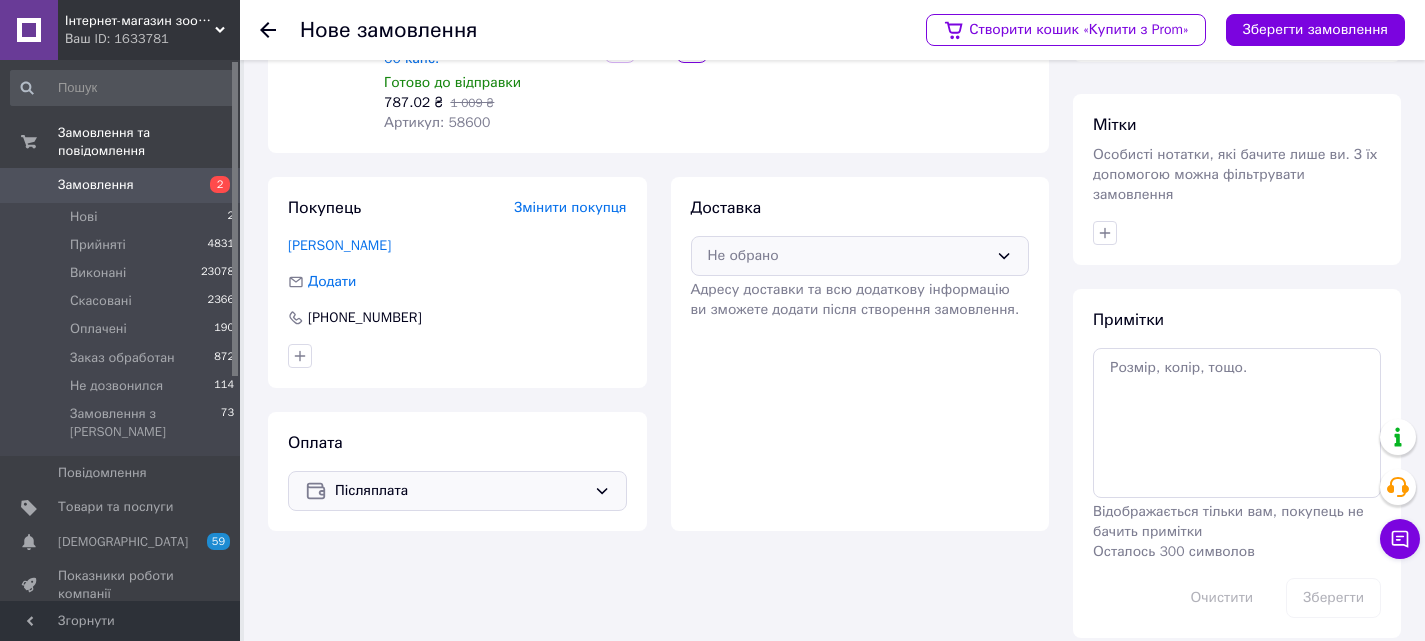 click on "Не обрано" at bounding box center [860, 256] 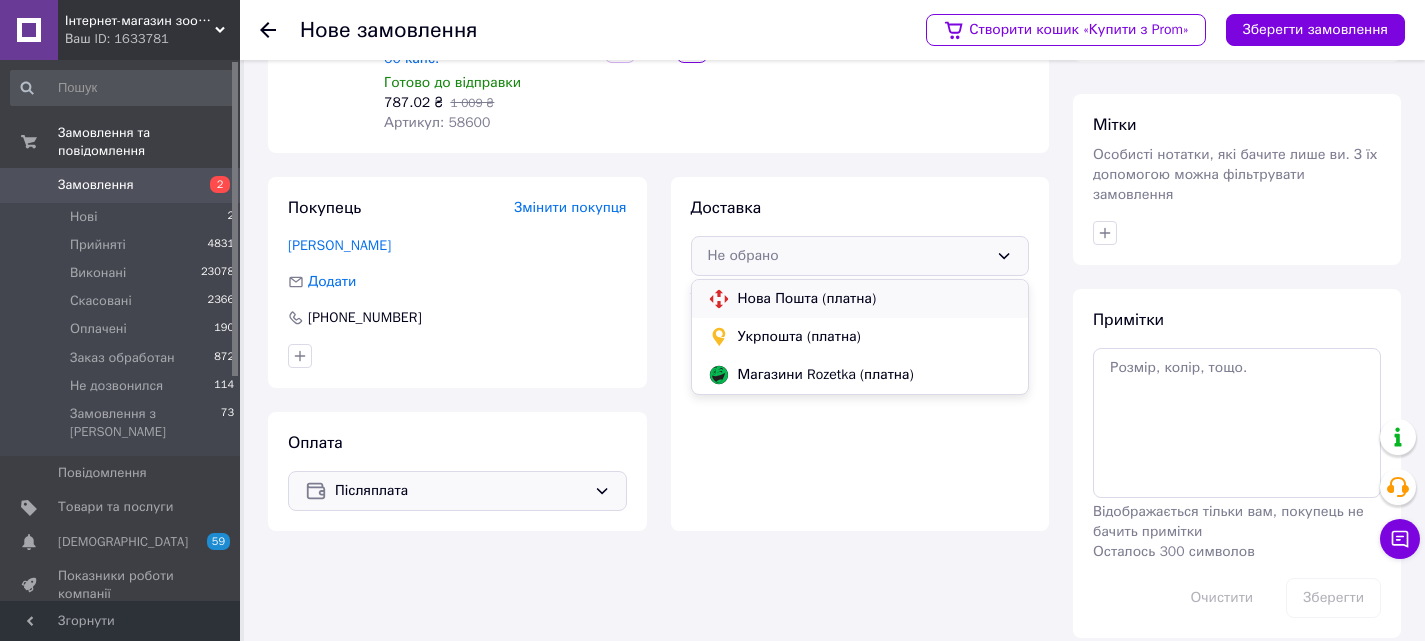 click on "Нова Пошта (платна)" at bounding box center [860, 299] 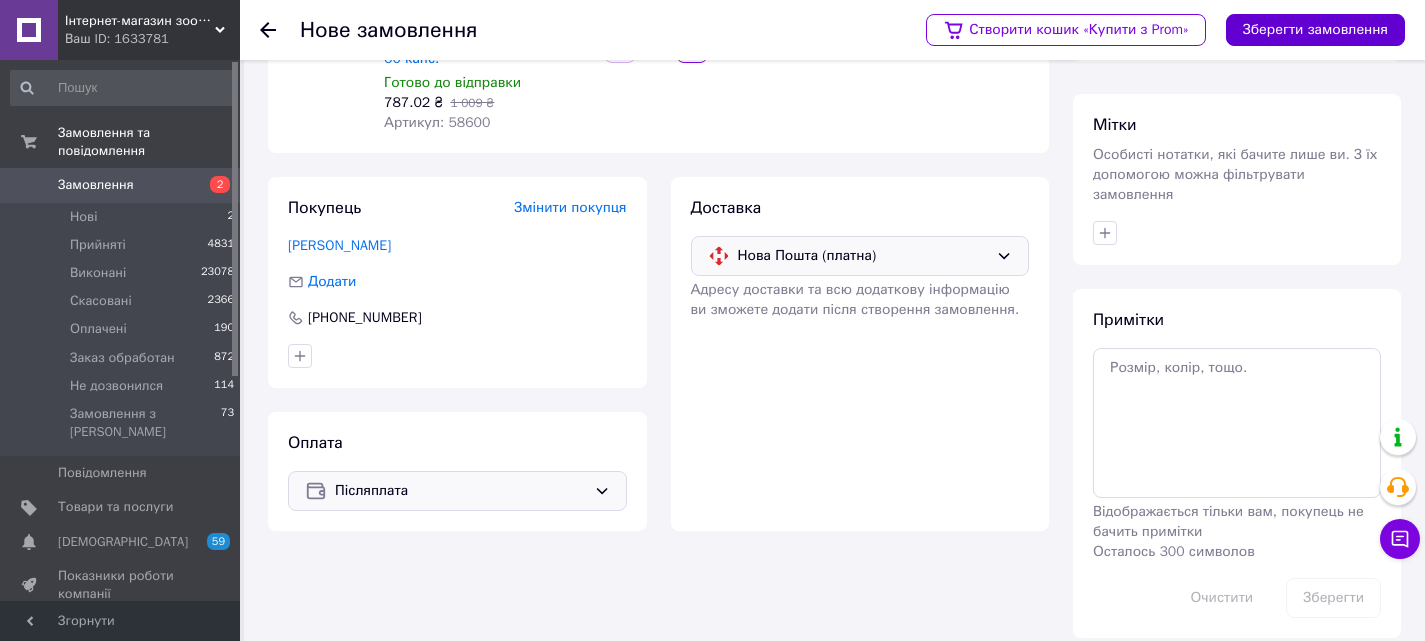 click on "Зберегти замовлення" at bounding box center [1315, 30] 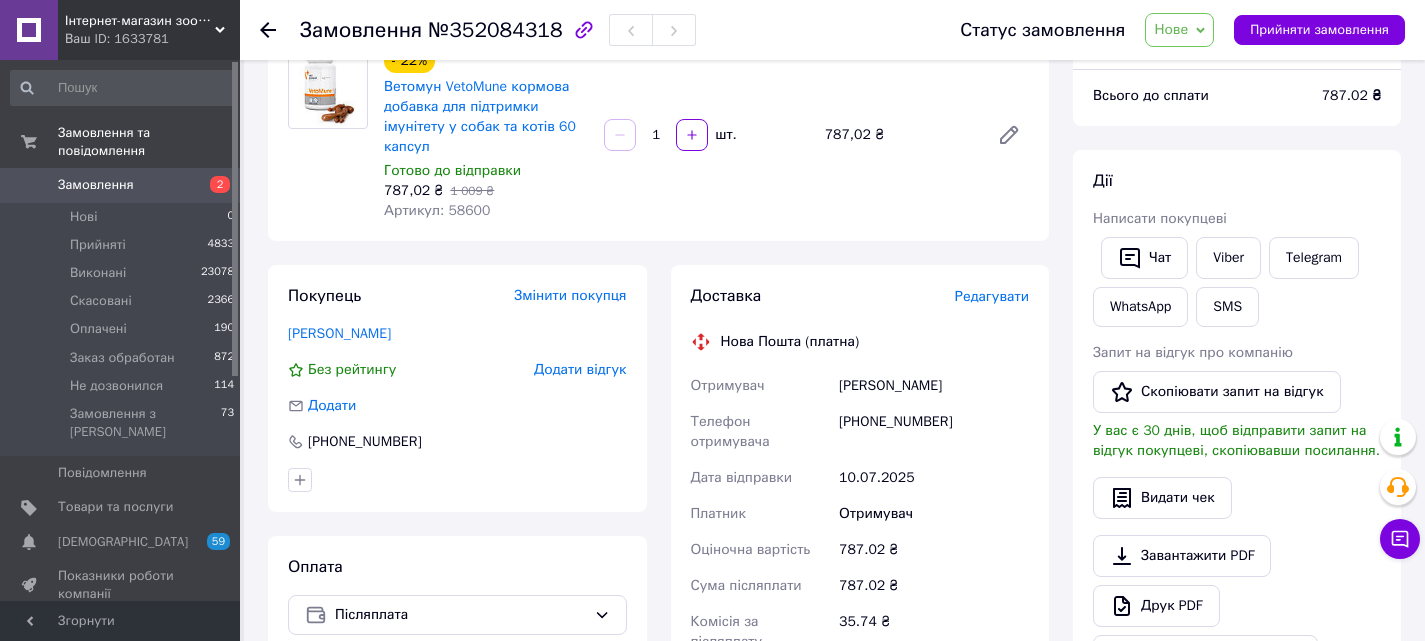 click on "Нове" at bounding box center [1171, 29] 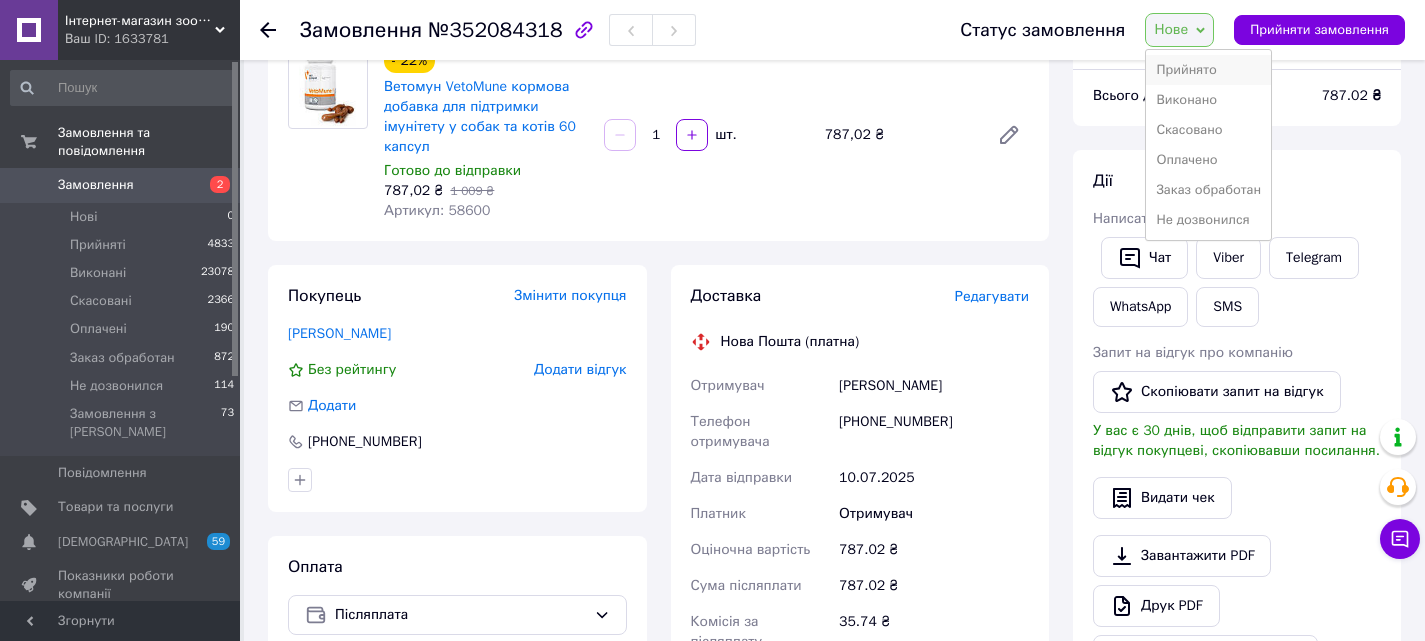 click on "Прийнято" at bounding box center [1208, 70] 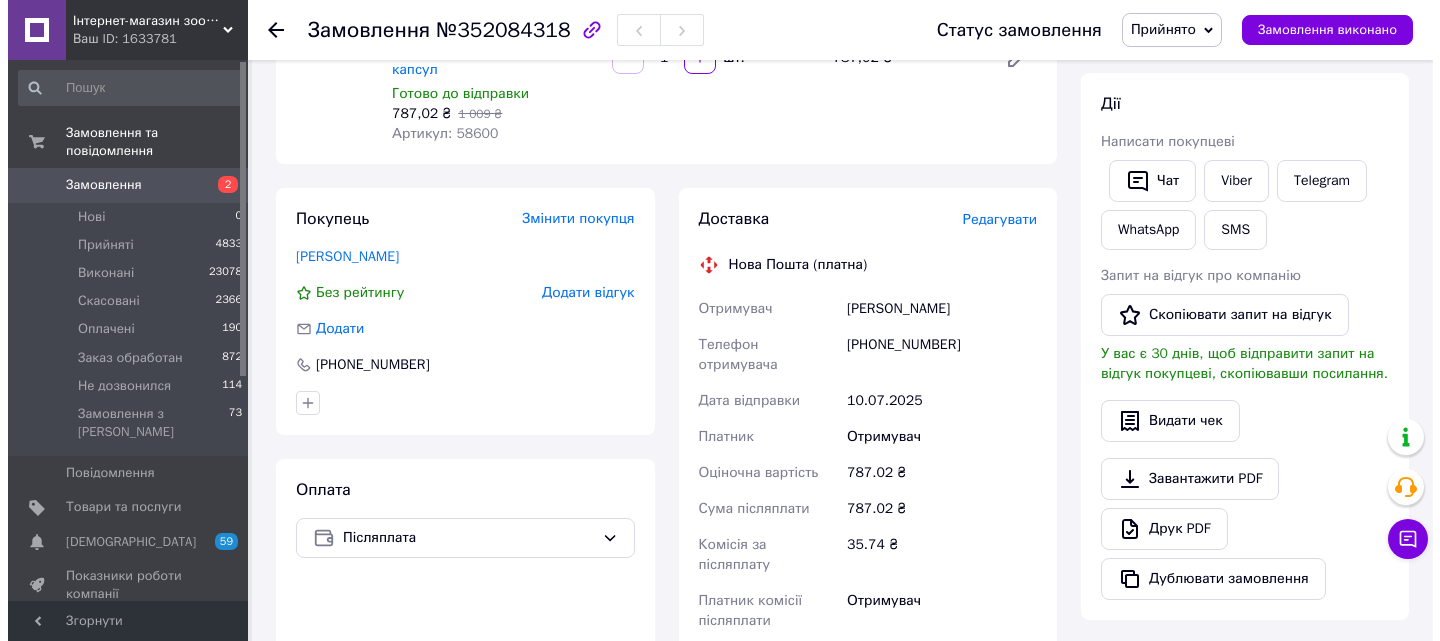 scroll, scrollTop: 282, scrollLeft: 0, axis: vertical 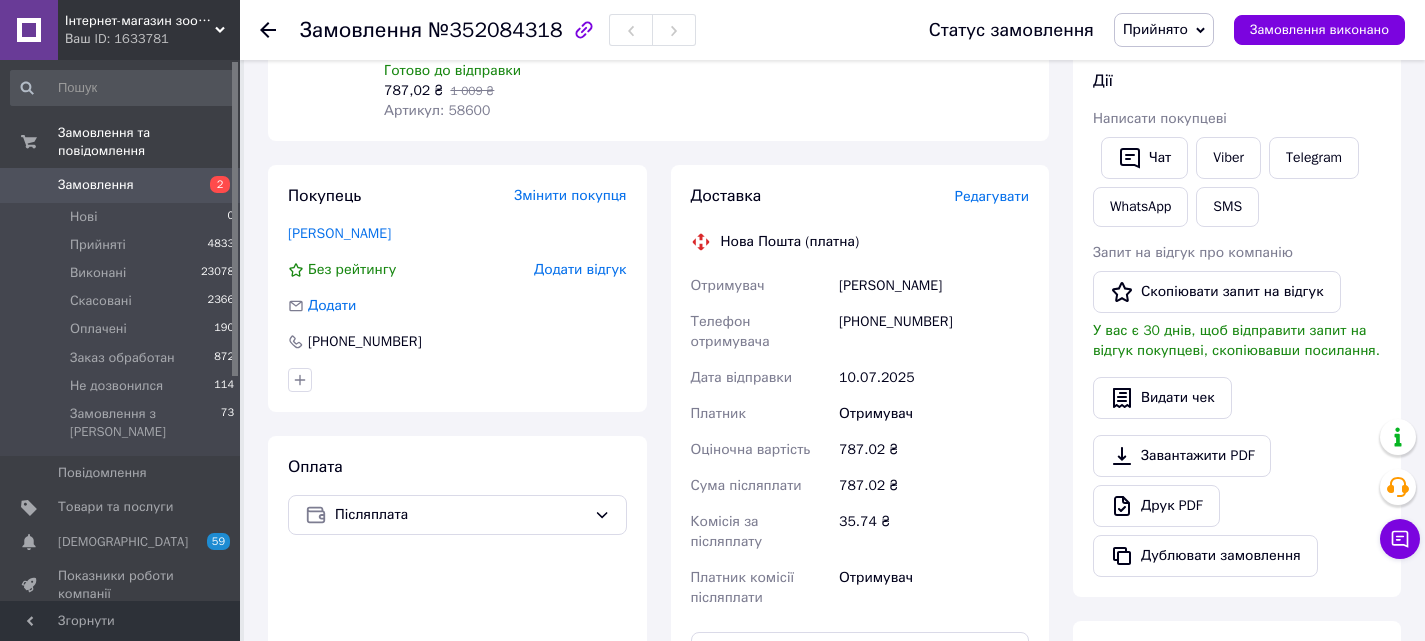 click on "Редагувати" at bounding box center [992, 196] 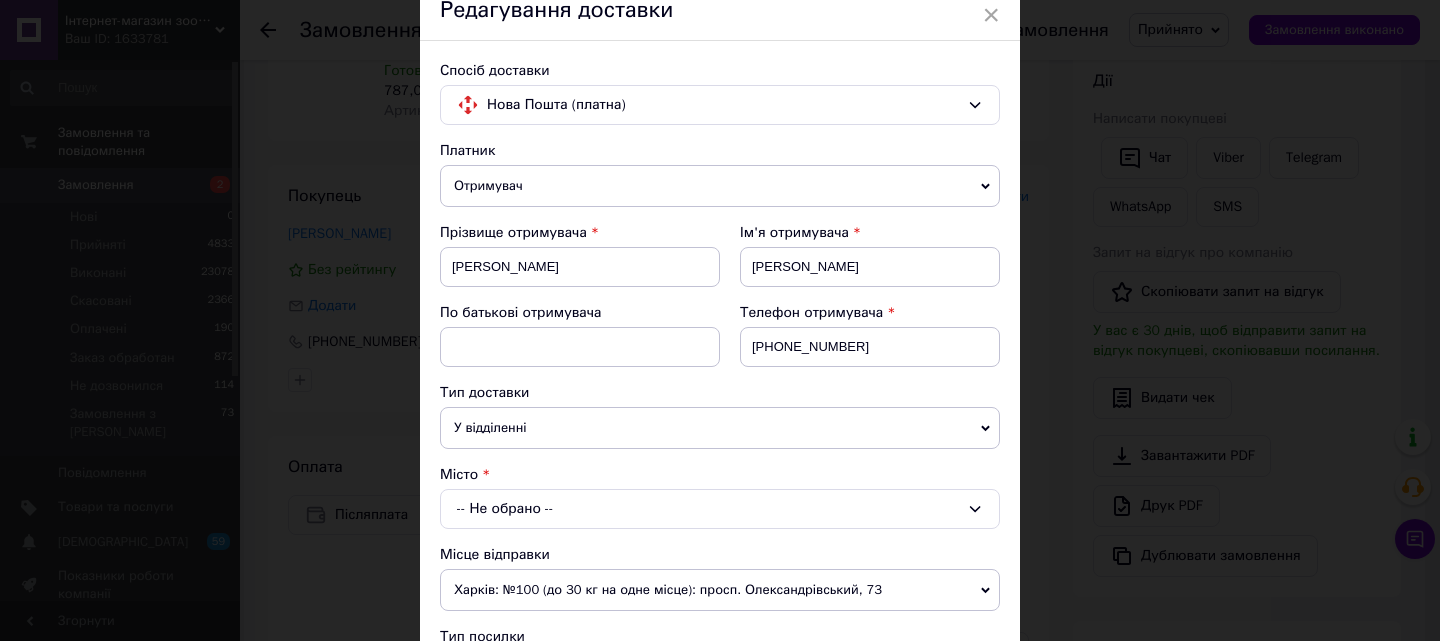 scroll, scrollTop: 200, scrollLeft: 0, axis: vertical 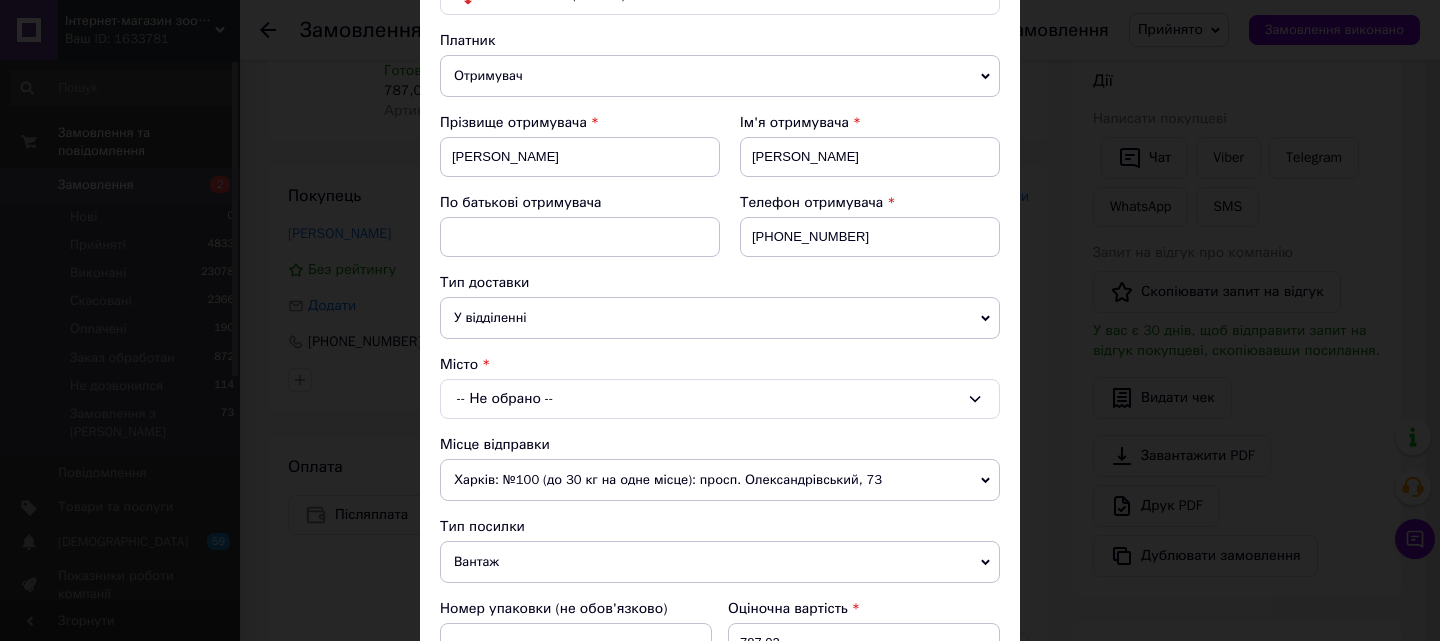 click on "-- Не обрано --" at bounding box center (720, 399) 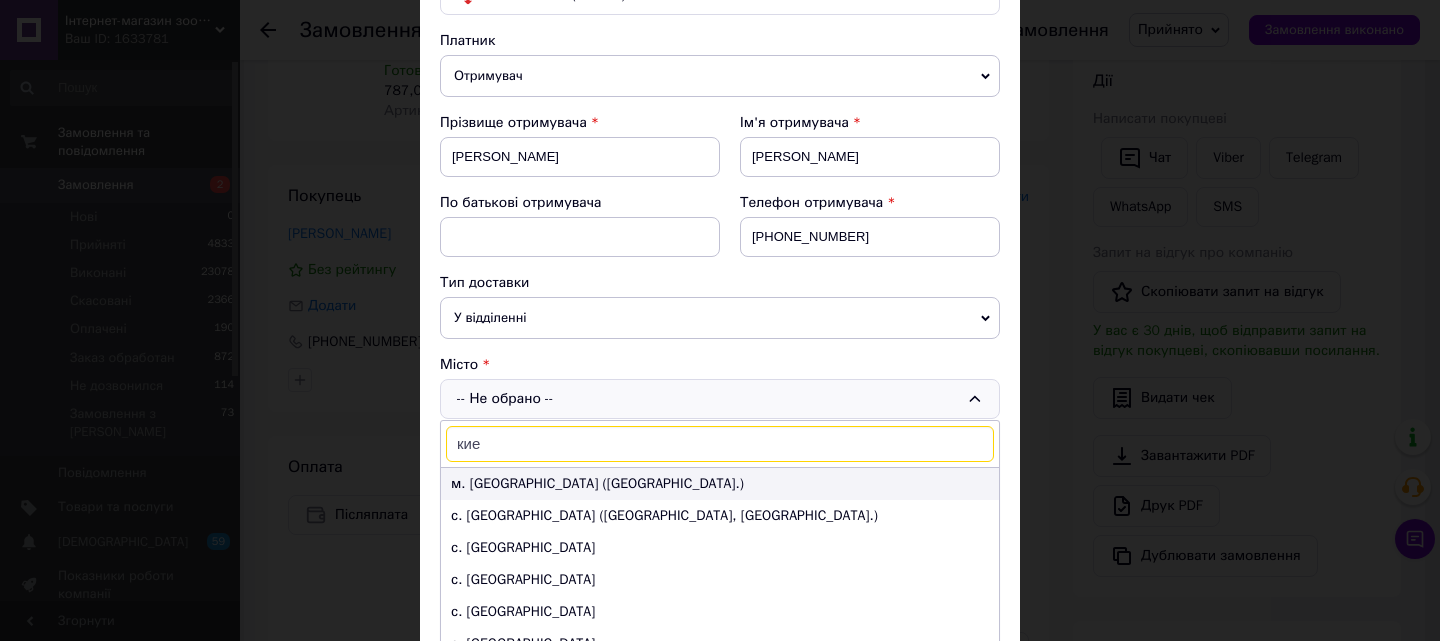 type on "кие" 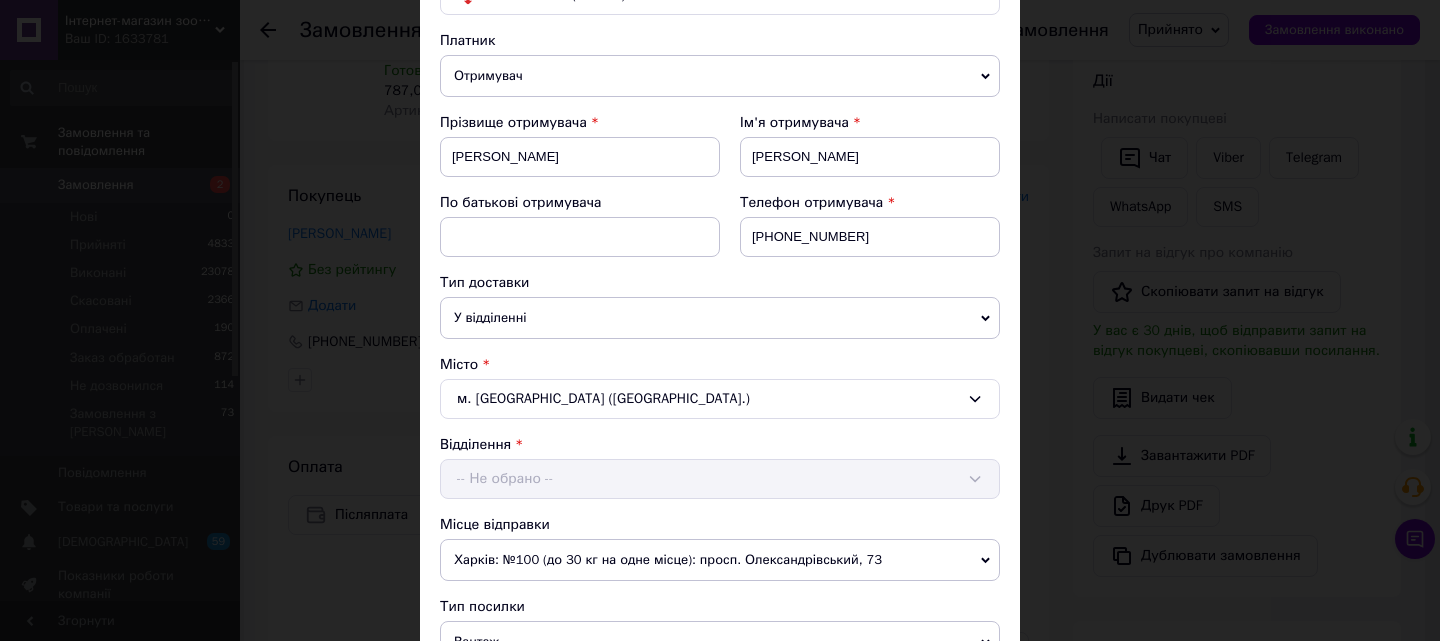 click on "-- Не обрано --" at bounding box center (720, 479) 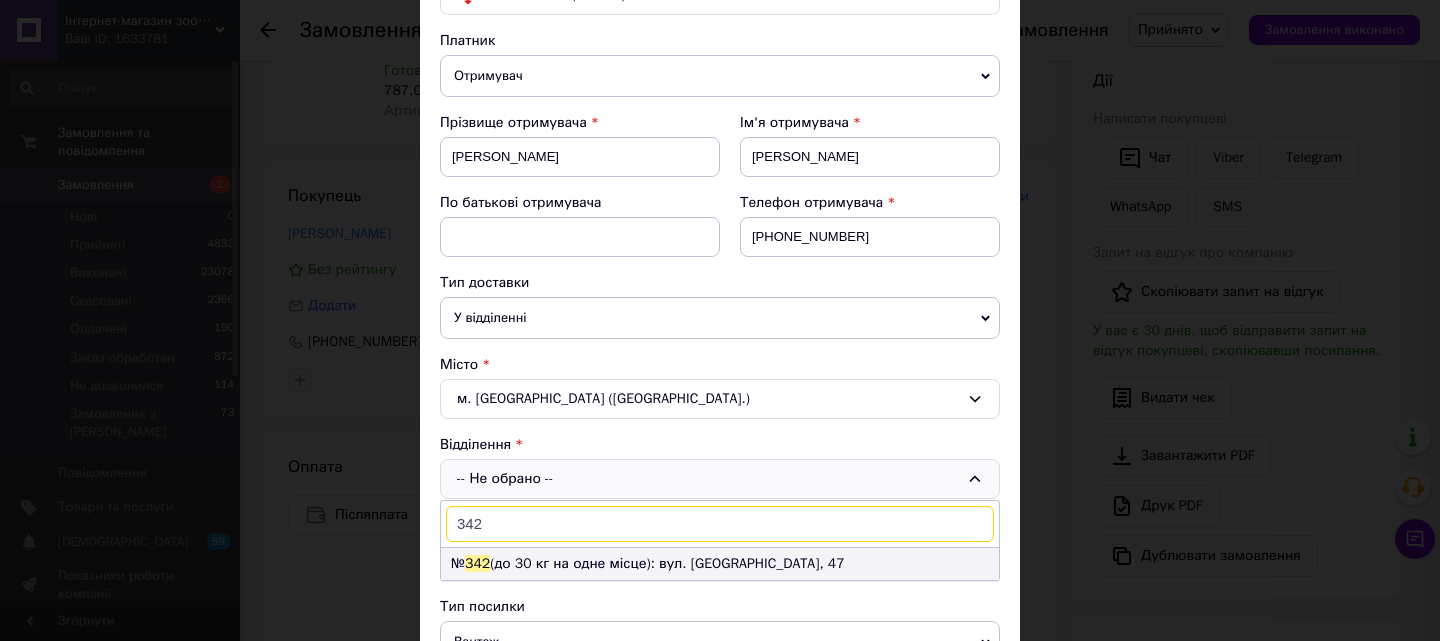type on "342" 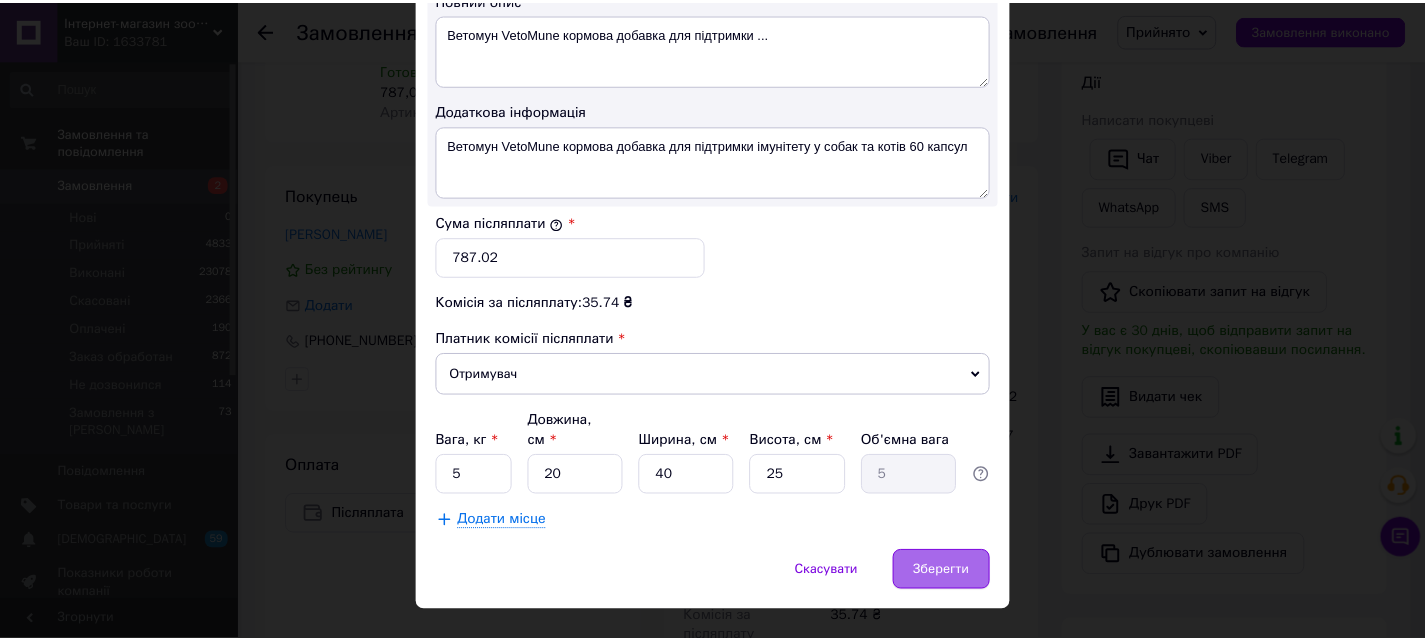 scroll, scrollTop: 1109, scrollLeft: 0, axis: vertical 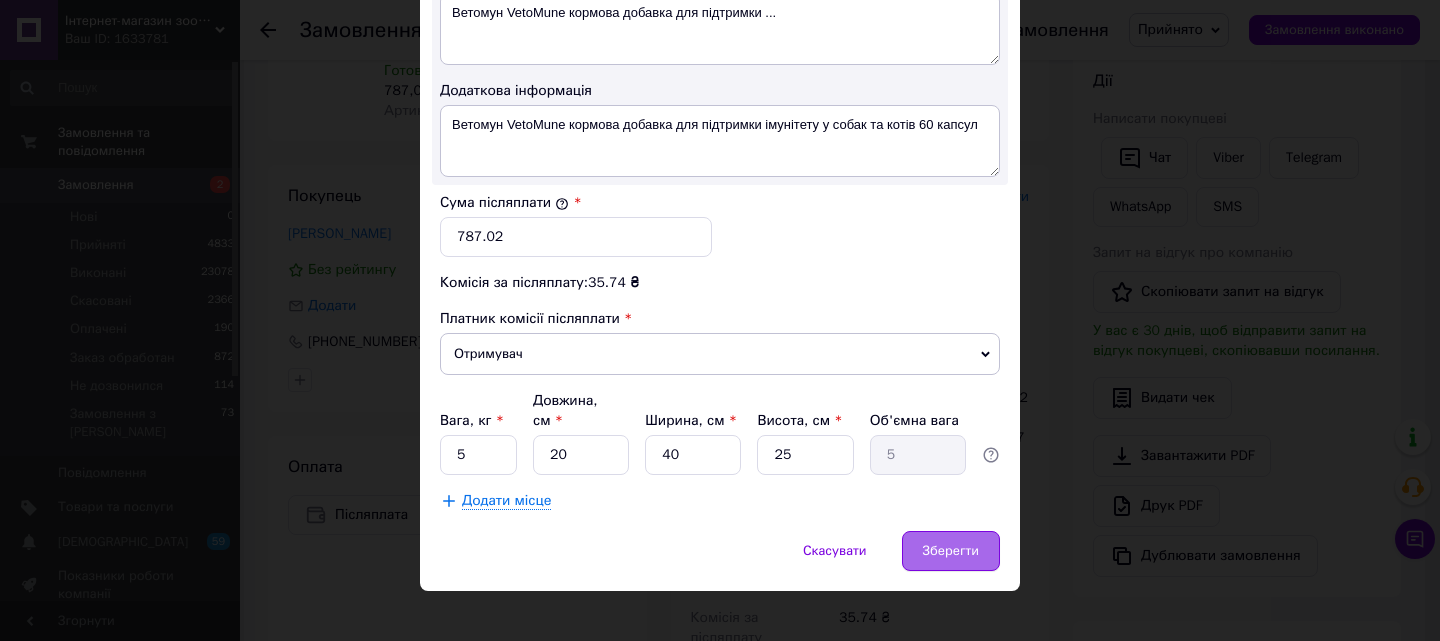 click on "Зберегти" at bounding box center (951, 551) 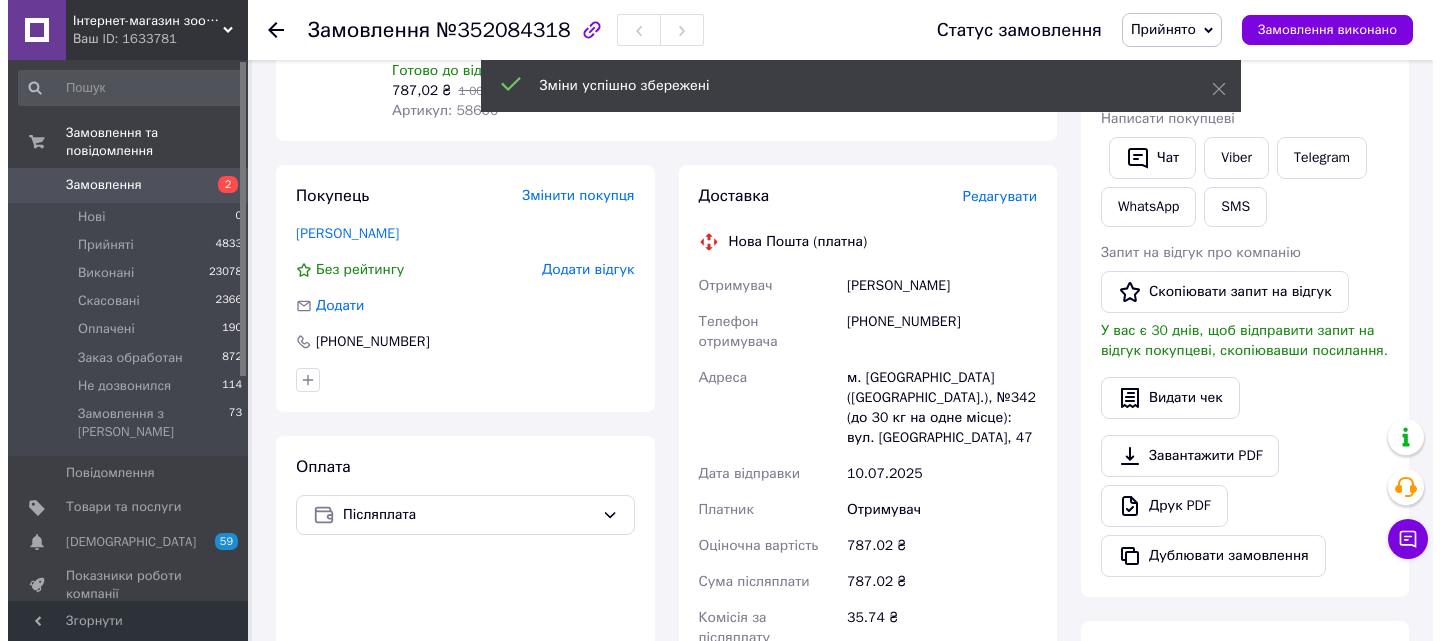 scroll, scrollTop: 0, scrollLeft: 0, axis: both 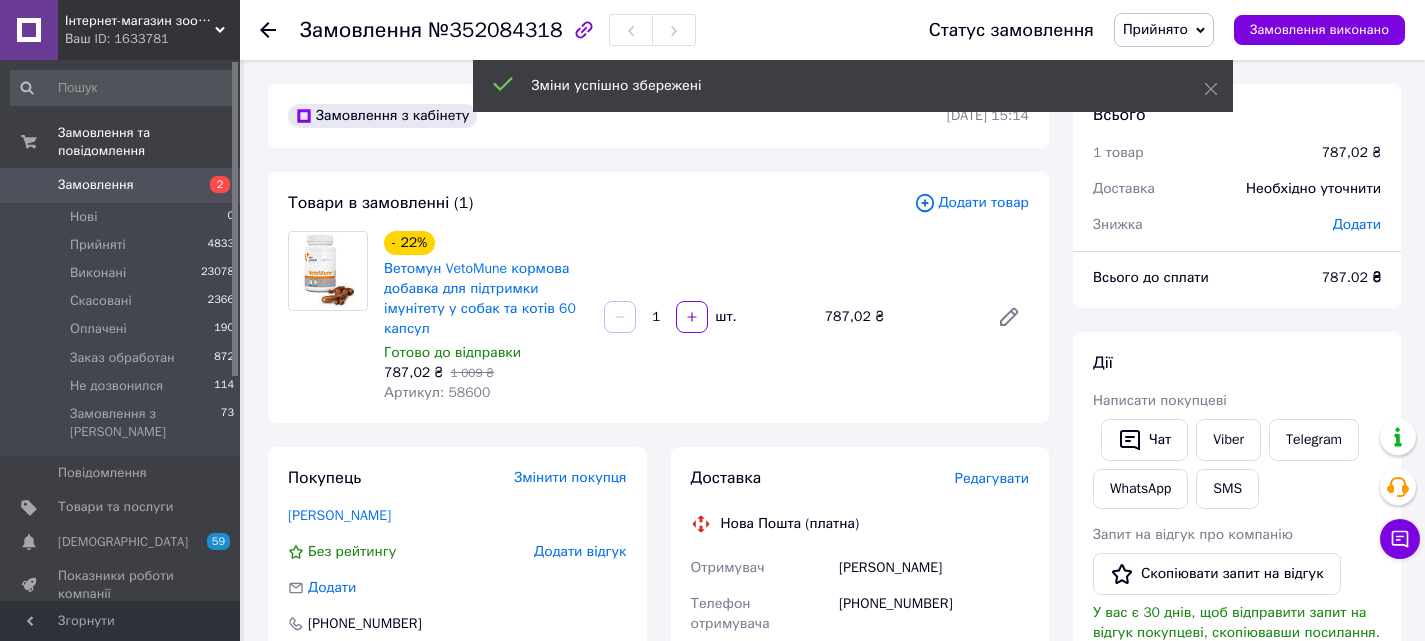 click on "Замовлення" at bounding box center (121, 185) 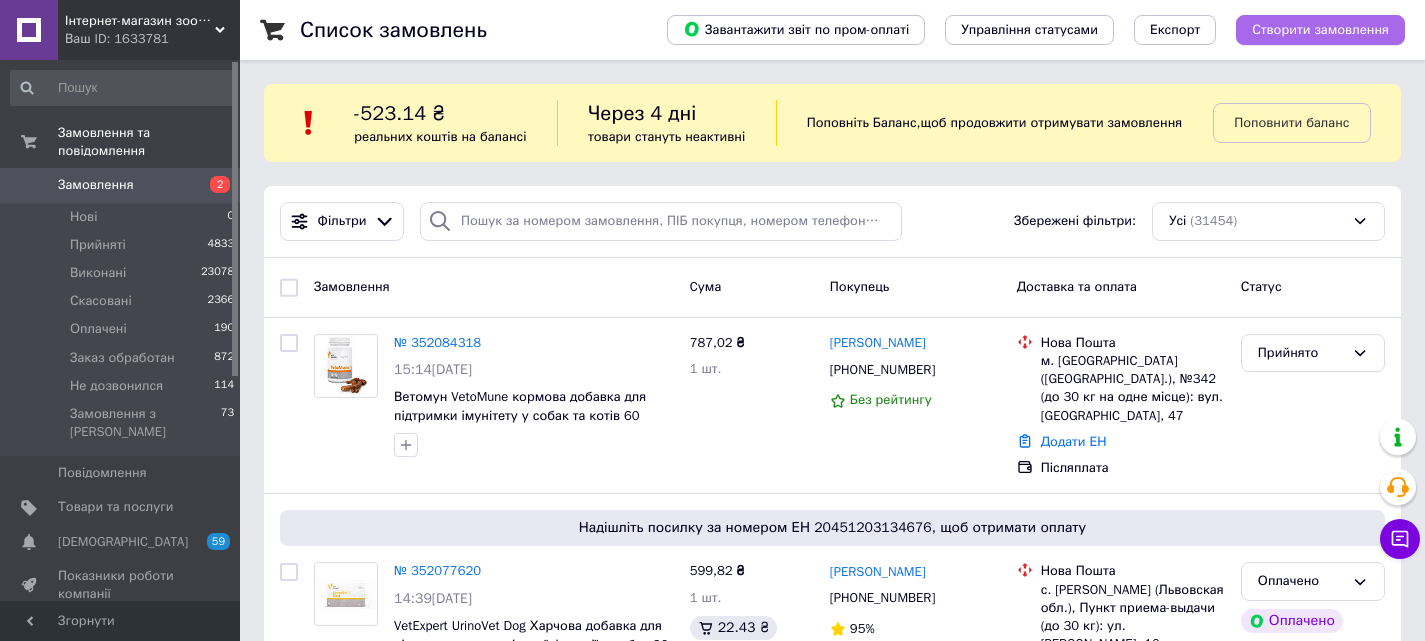 click on "Створити замовлення" at bounding box center [1320, 30] 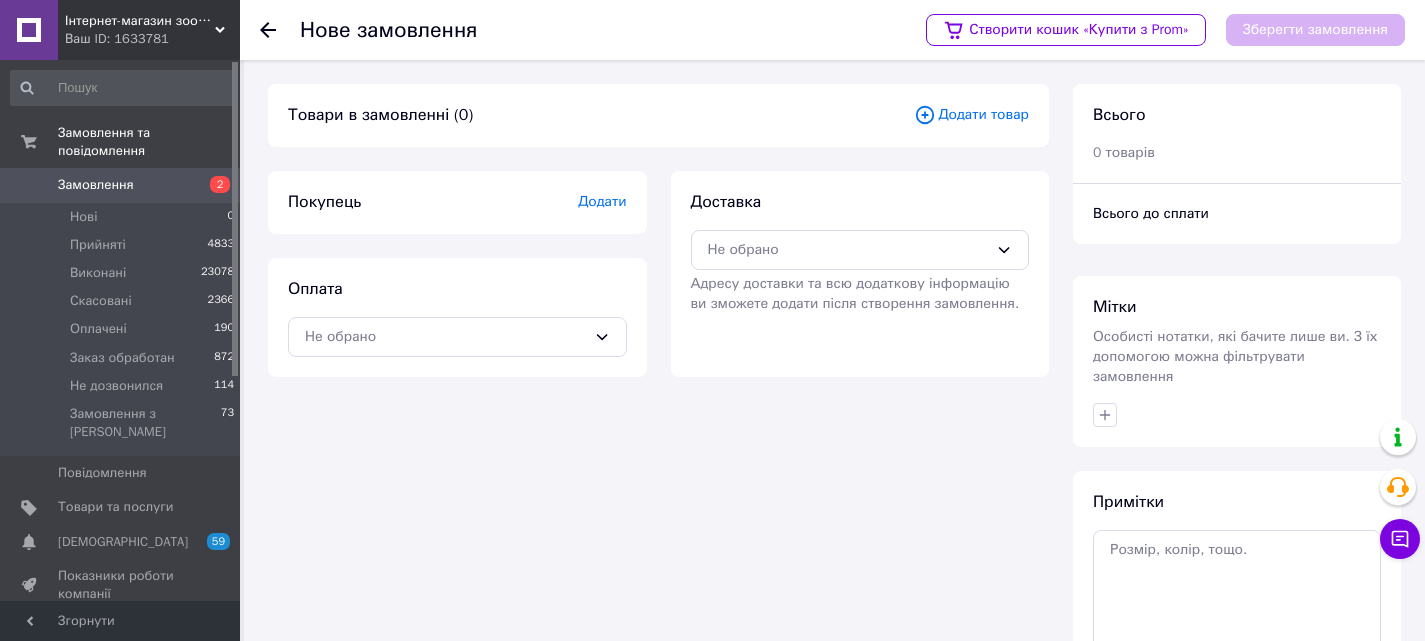 click on "Додати товар" at bounding box center [971, 115] 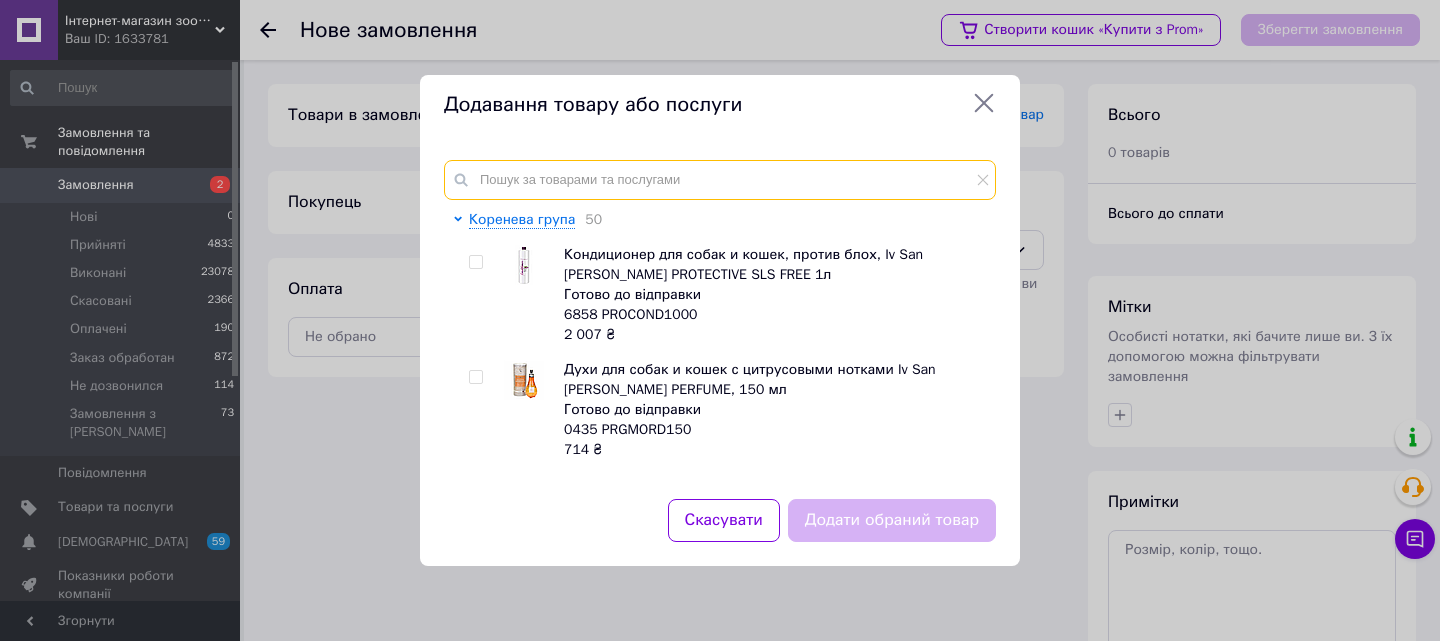 click at bounding box center (720, 180) 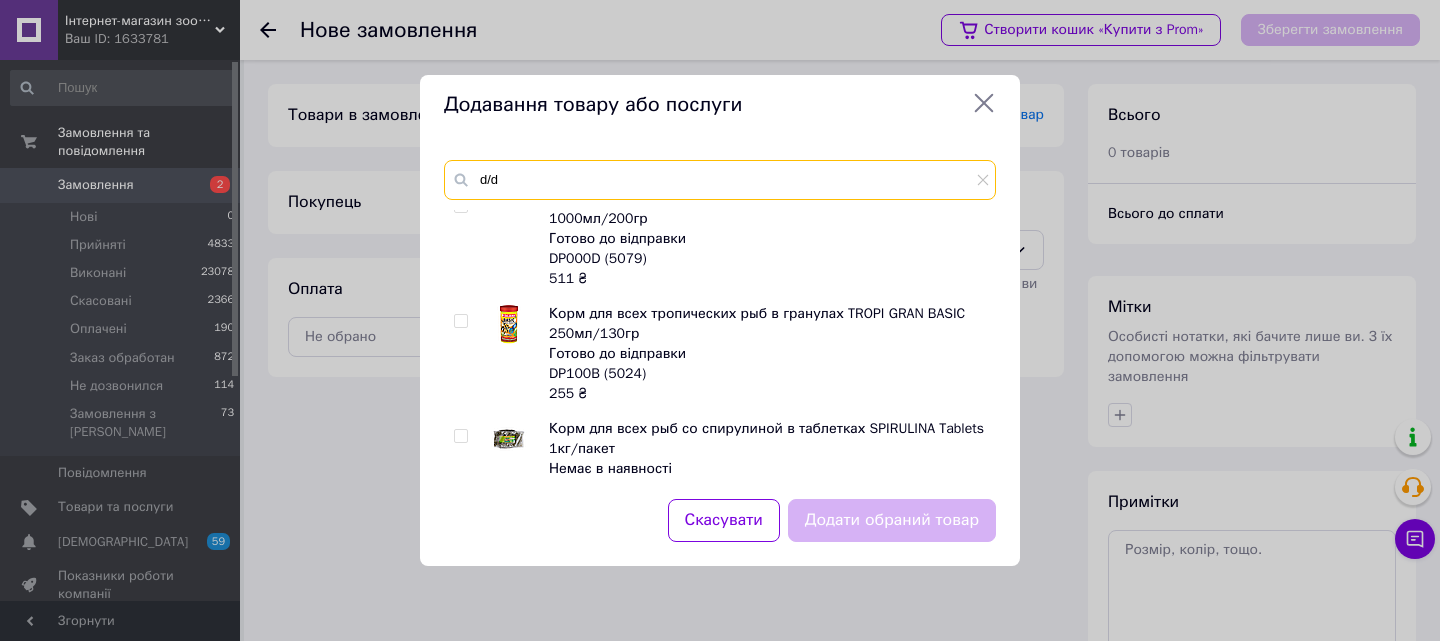 scroll, scrollTop: 0, scrollLeft: 0, axis: both 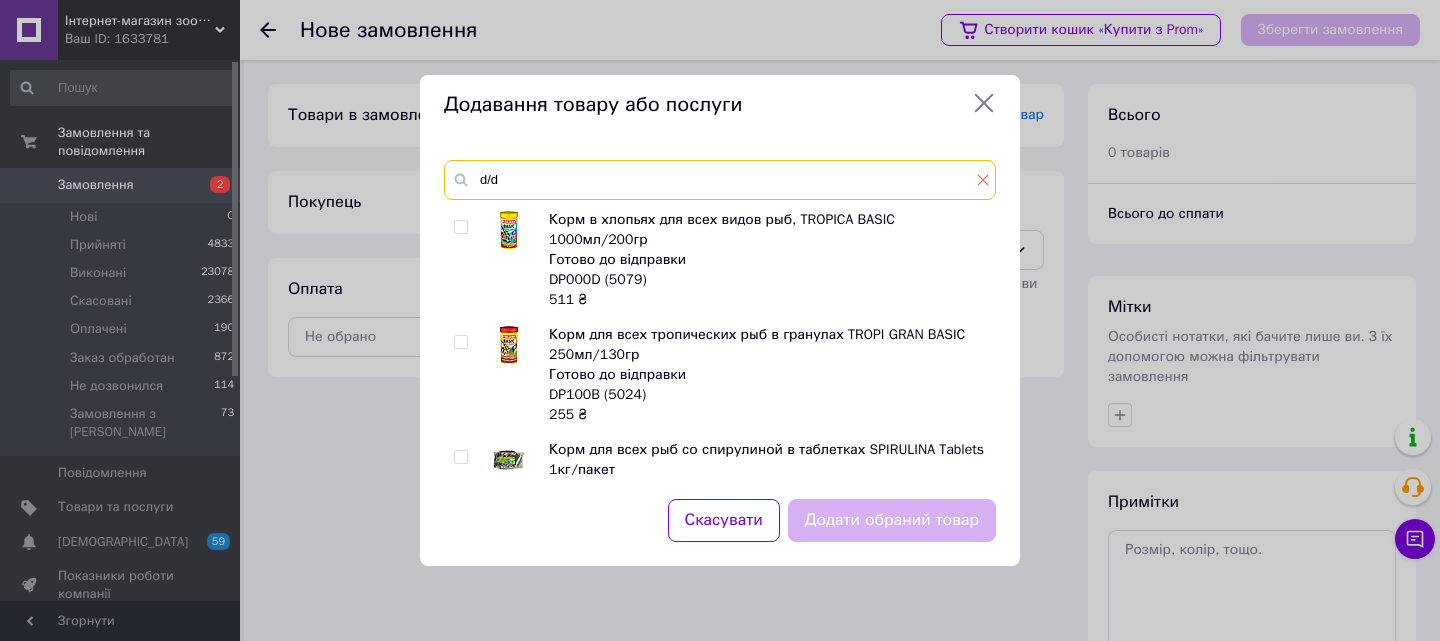 type on "d/d" 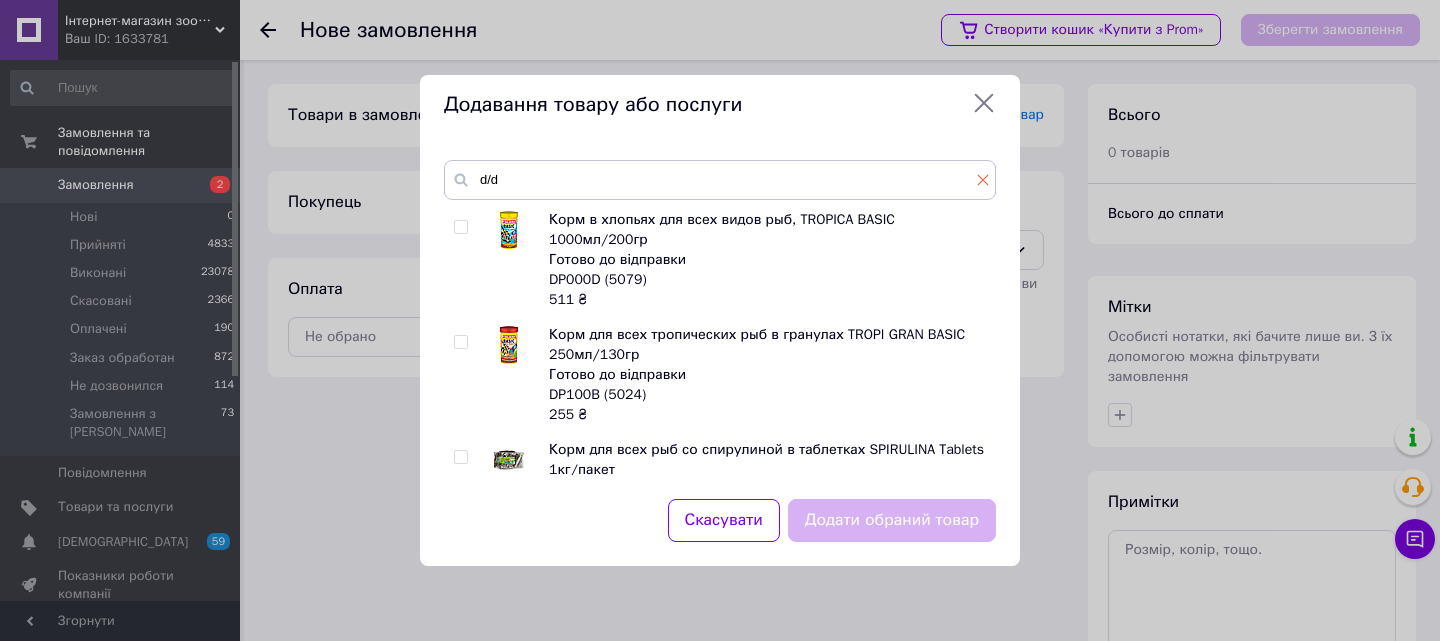 click 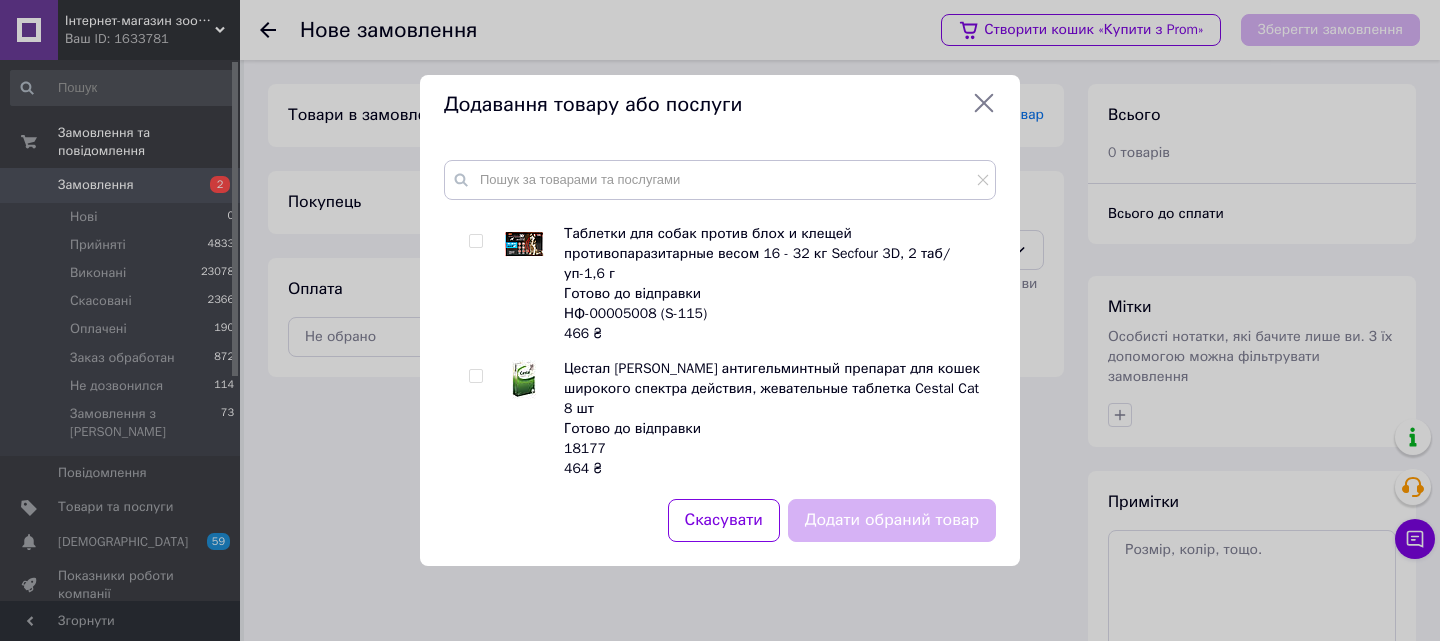 scroll, scrollTop: 4504, scrollLeft: 0, axis: vertical 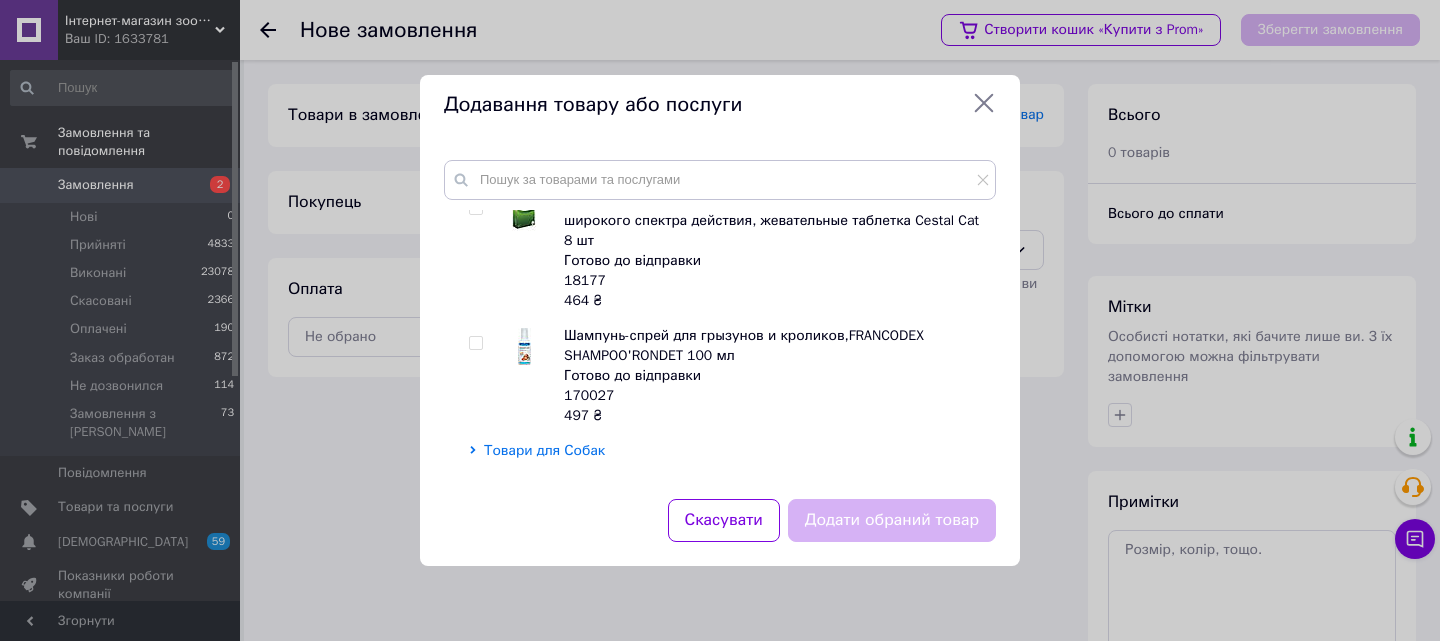 click on "Товари для Собак" at bounding box center (544, 450) 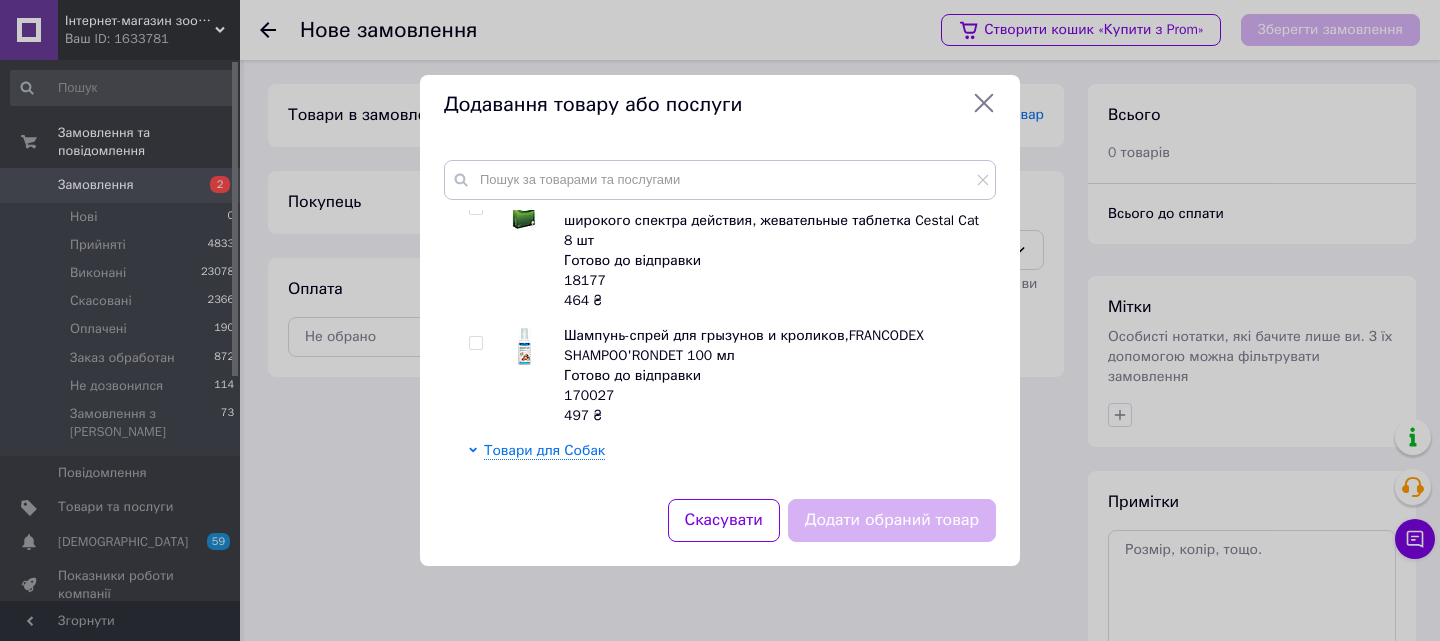 click 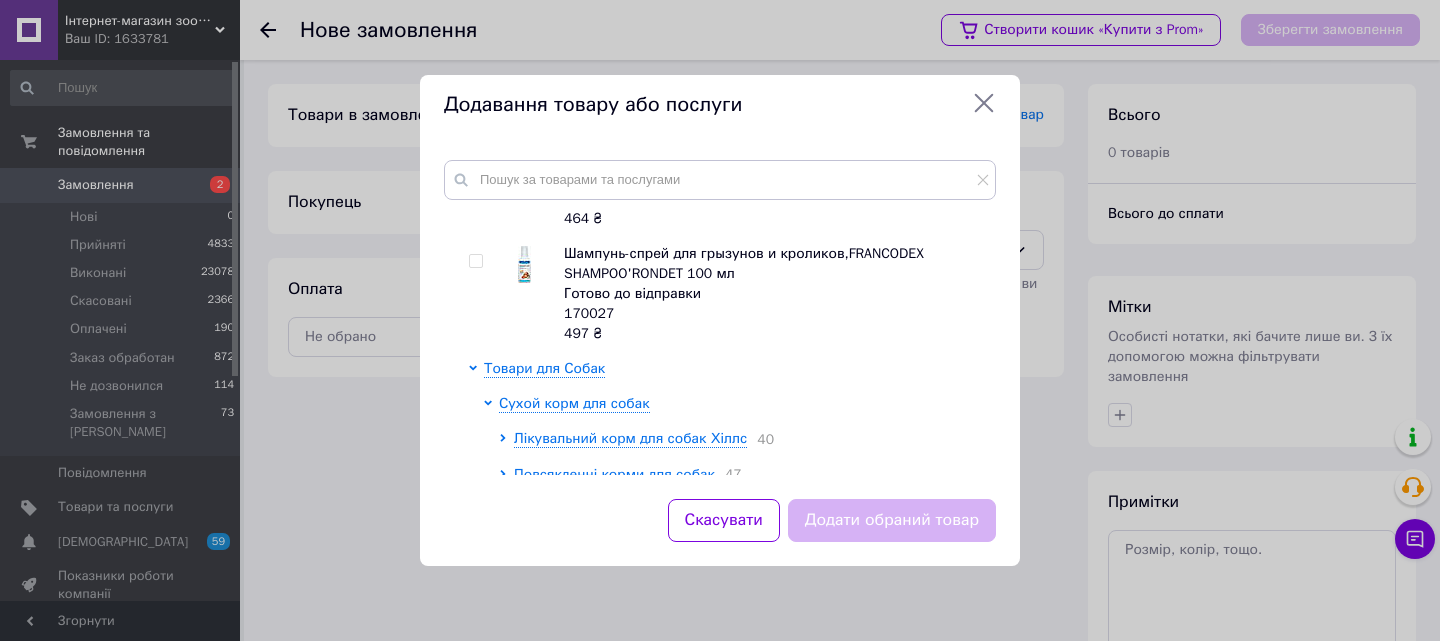 scroll, scrollTop: 4604, scrollLeft: 0, axis: vertical 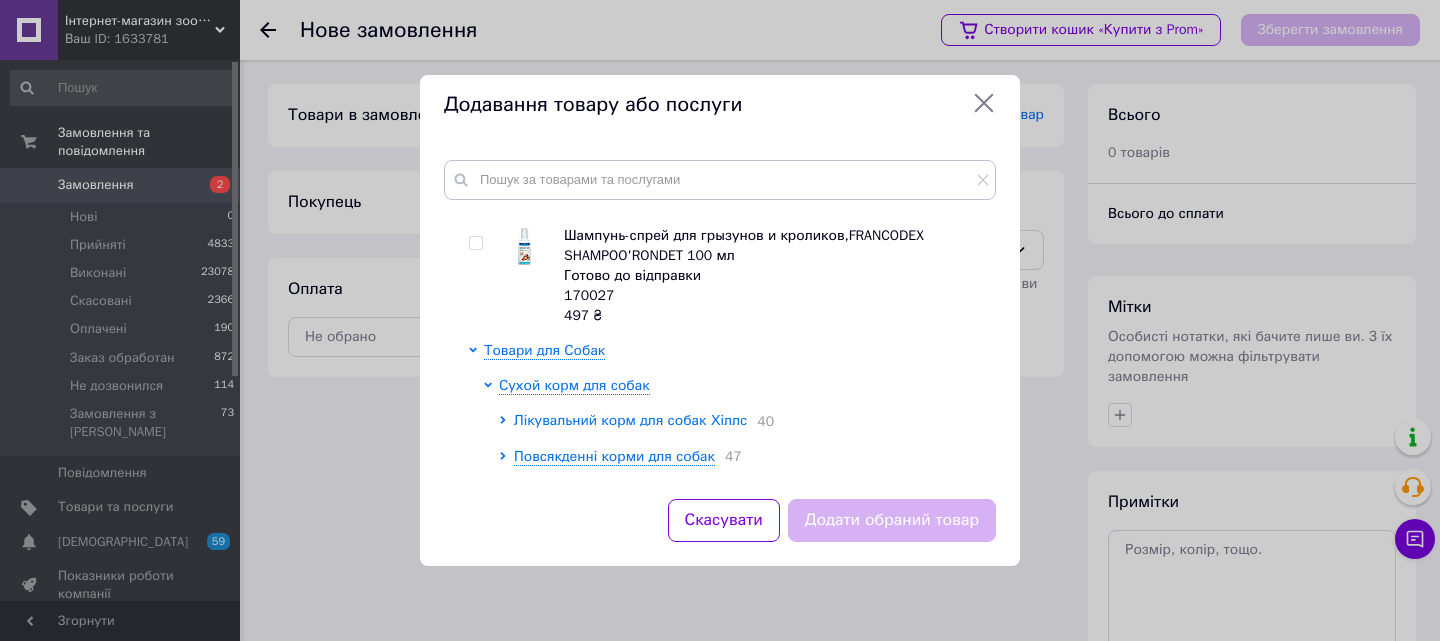 click 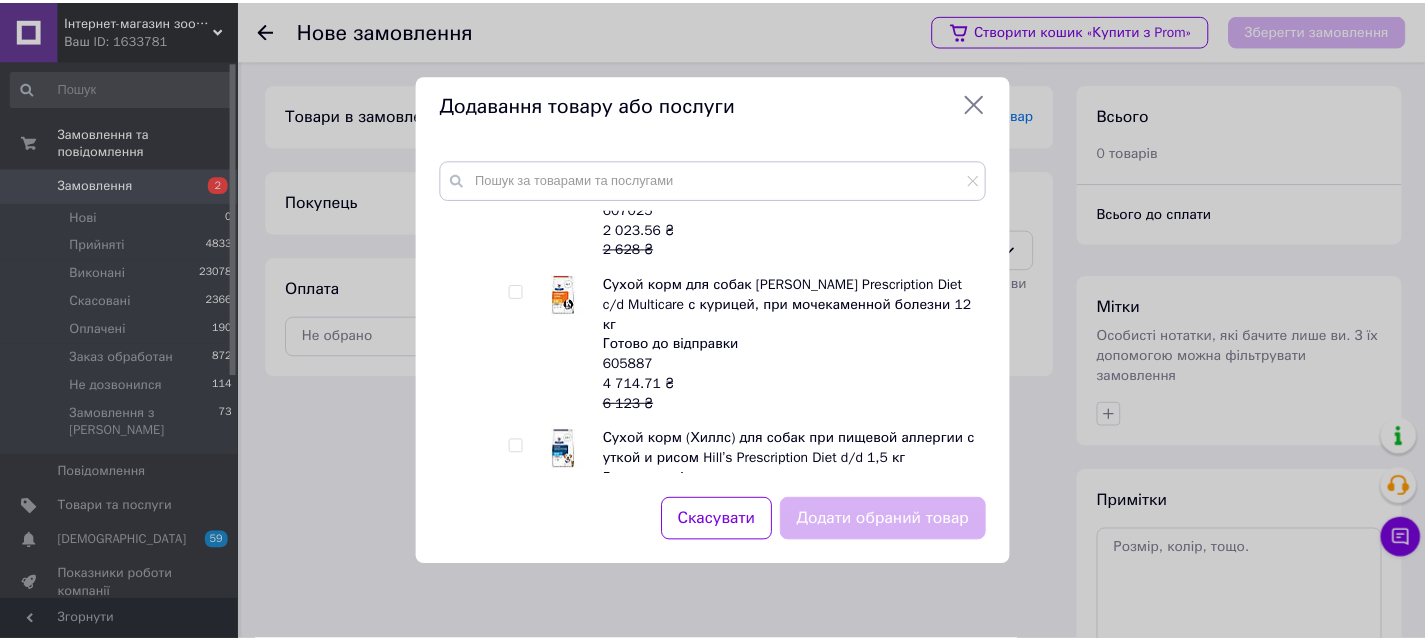 scroll, scrollTop: 10204, scrollLeft: 0, axis: vertical 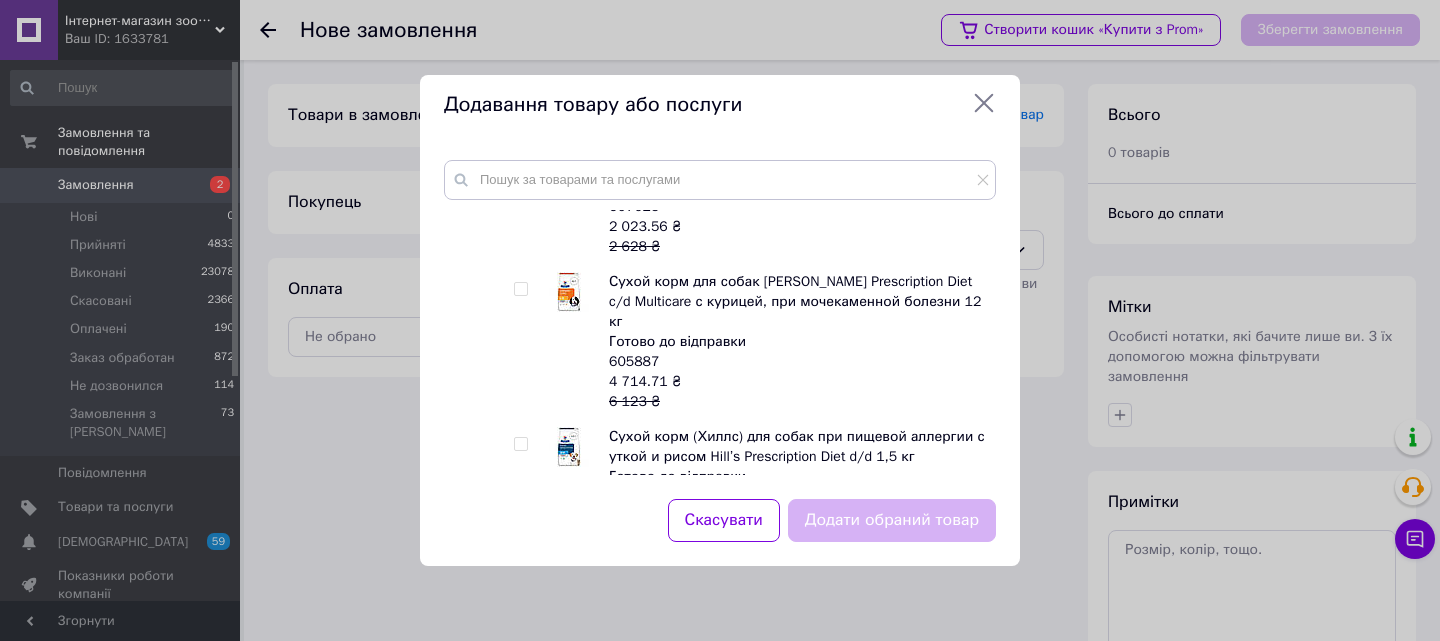 click at bounding box center [520, 444] 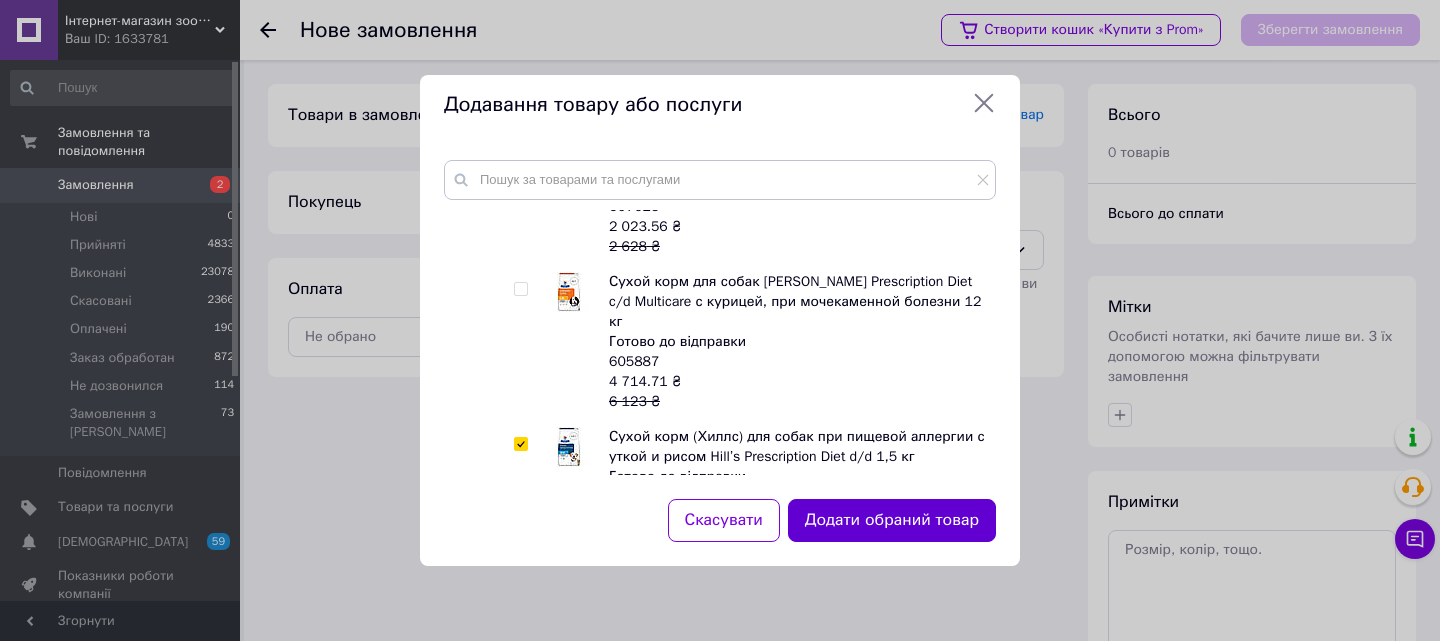 click on "Додати обраний товар" at bounding box center (892, 520) 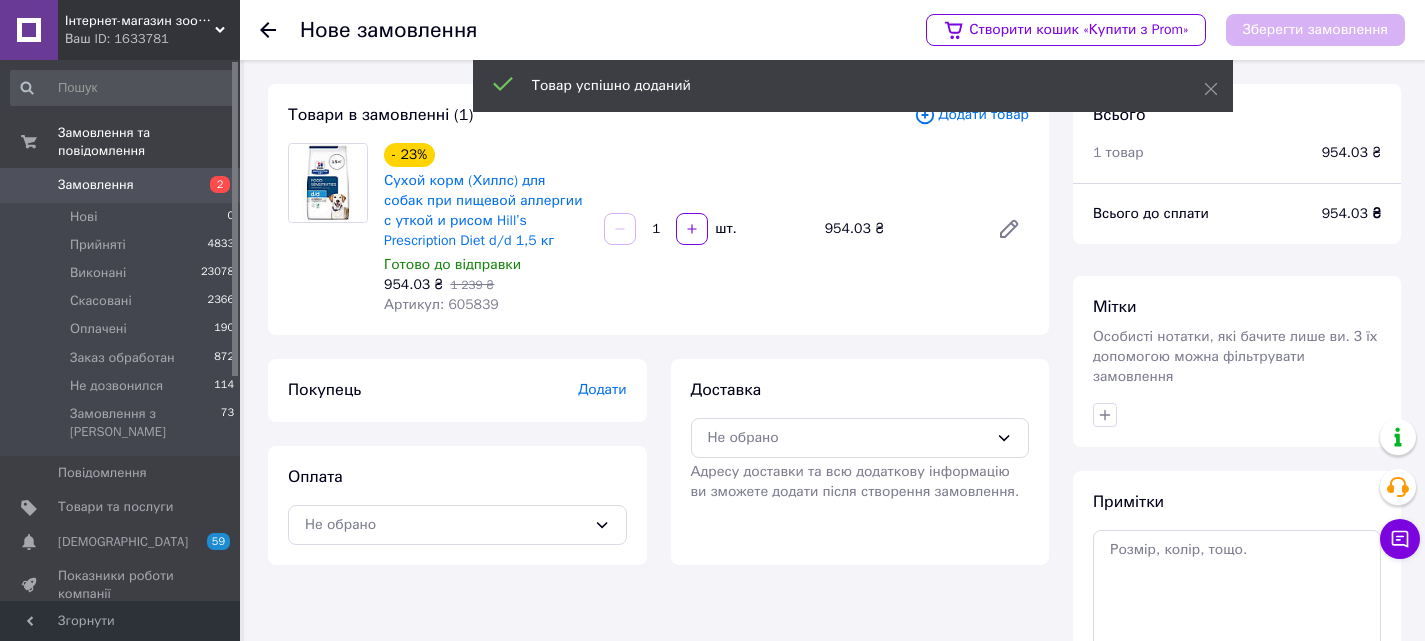 click on "Додати" at bounding box center (602, 389) 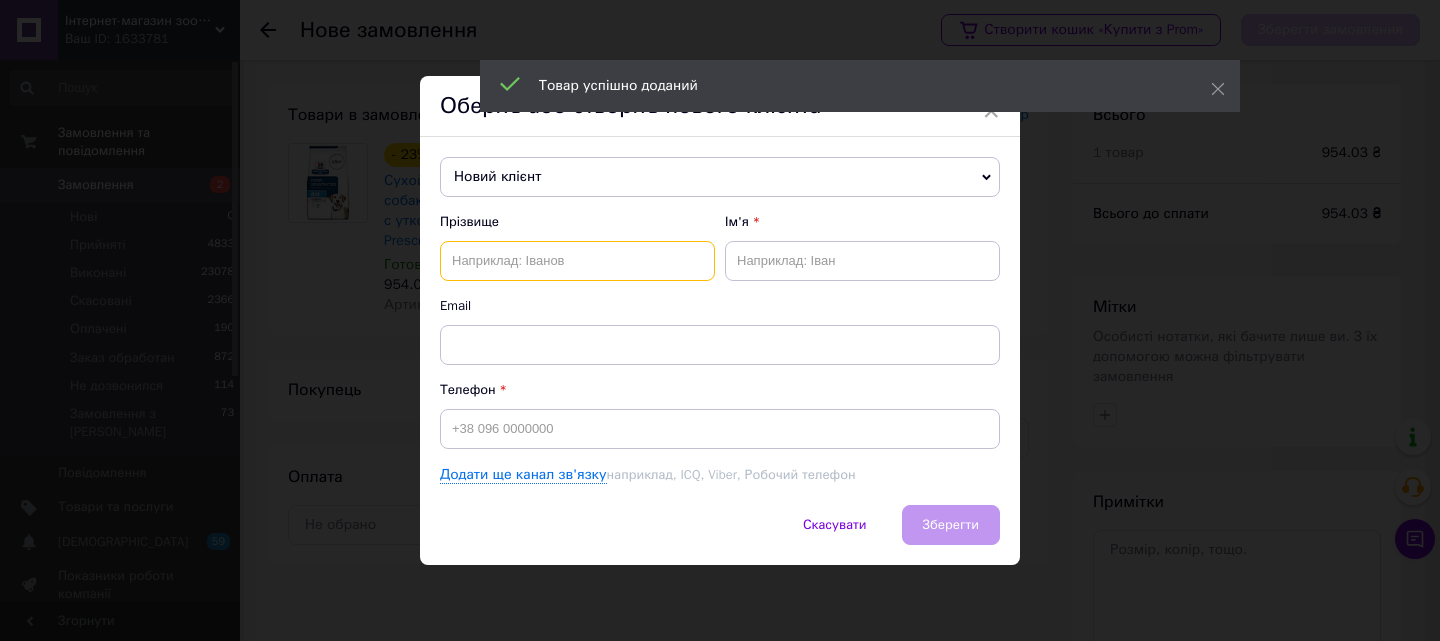 click at bounding box center (577, 261) 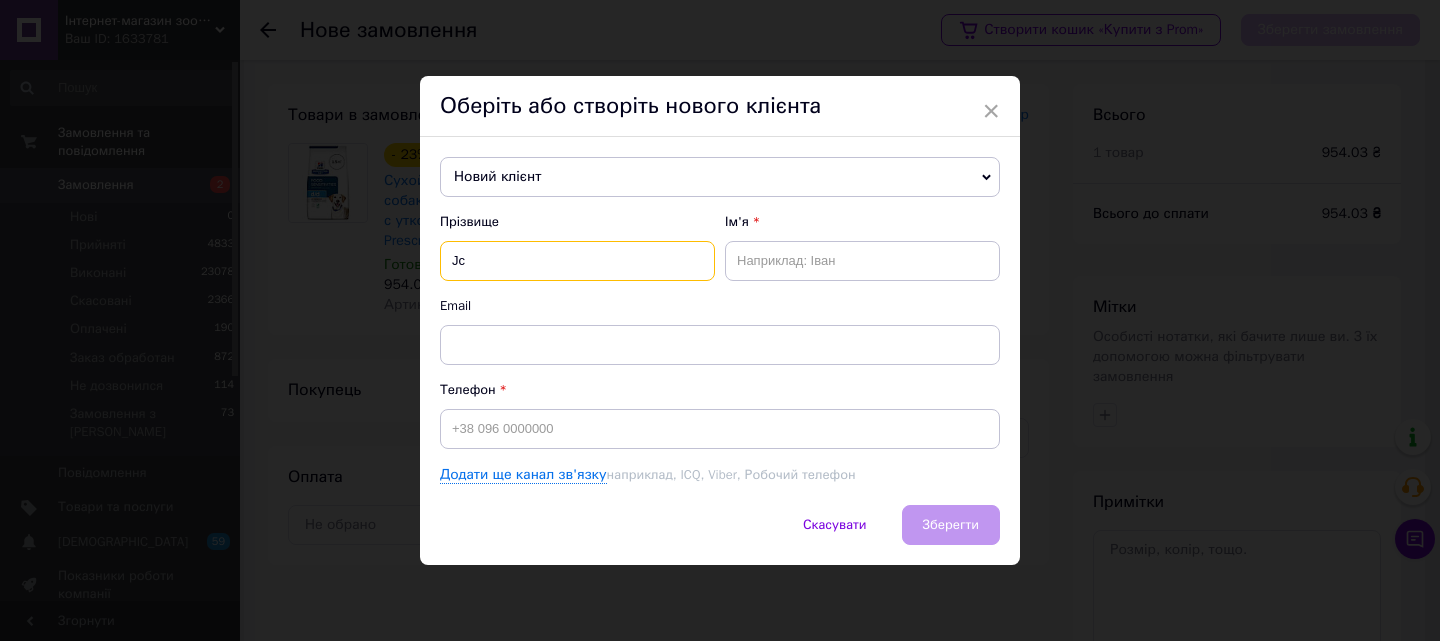 type on "J" 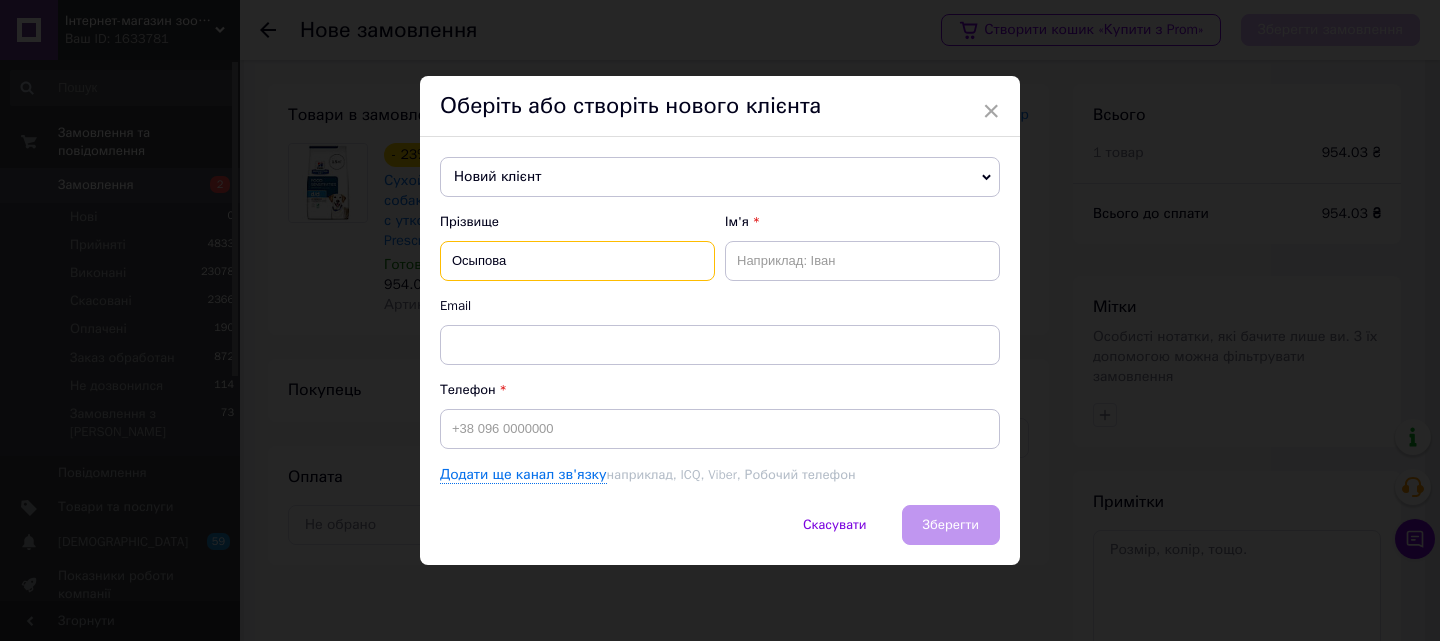 click on "Осыпова" at bounding box center (577, 261) 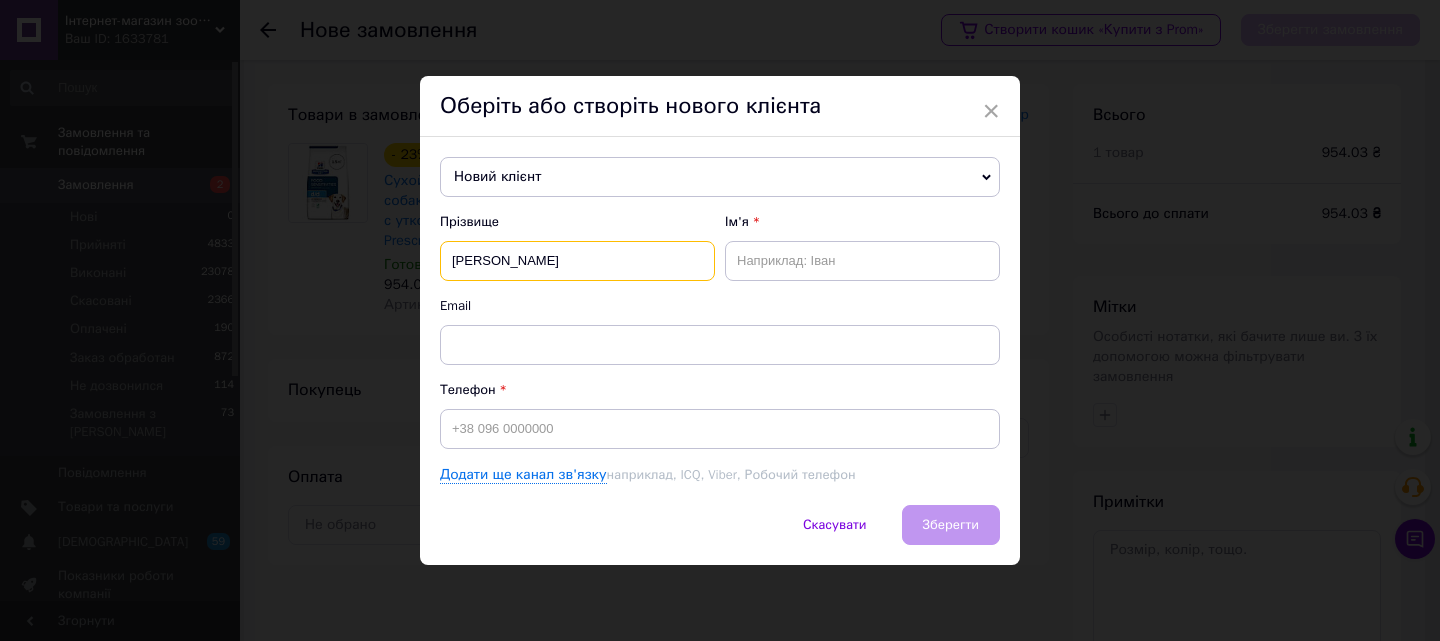 type on "[PERSON_NAME]" 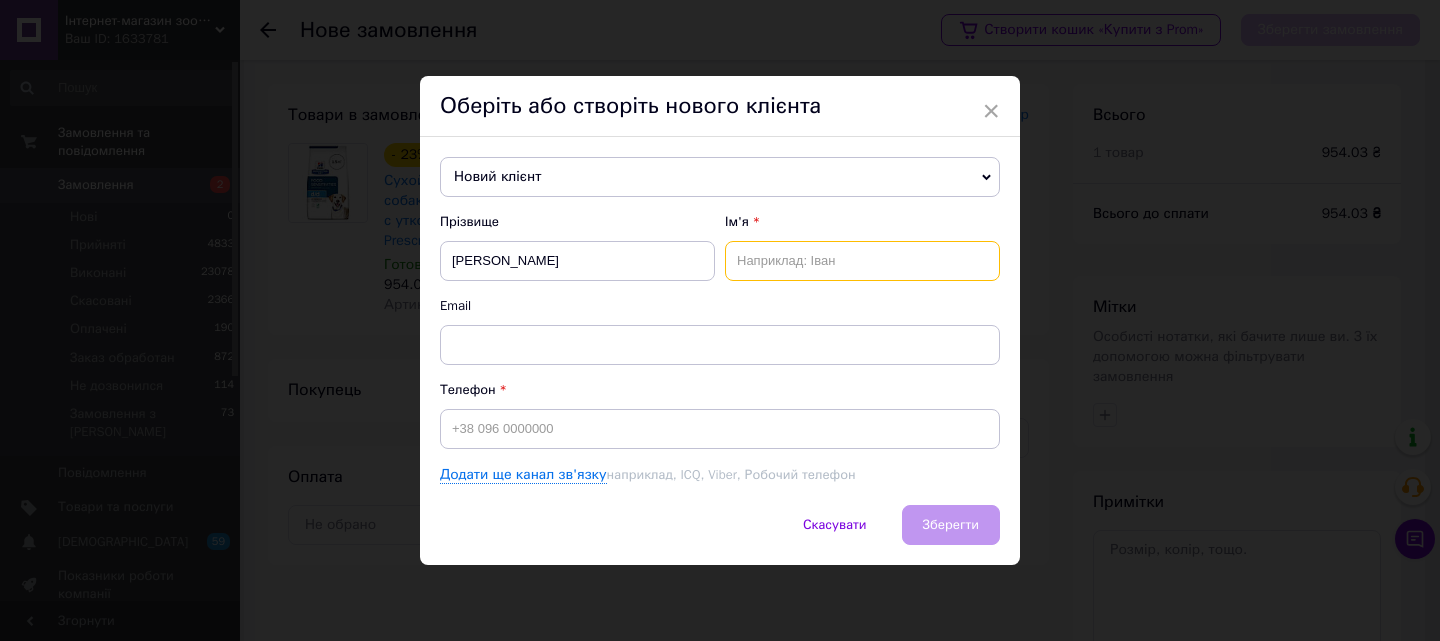 click at bounding box center [862, 261] 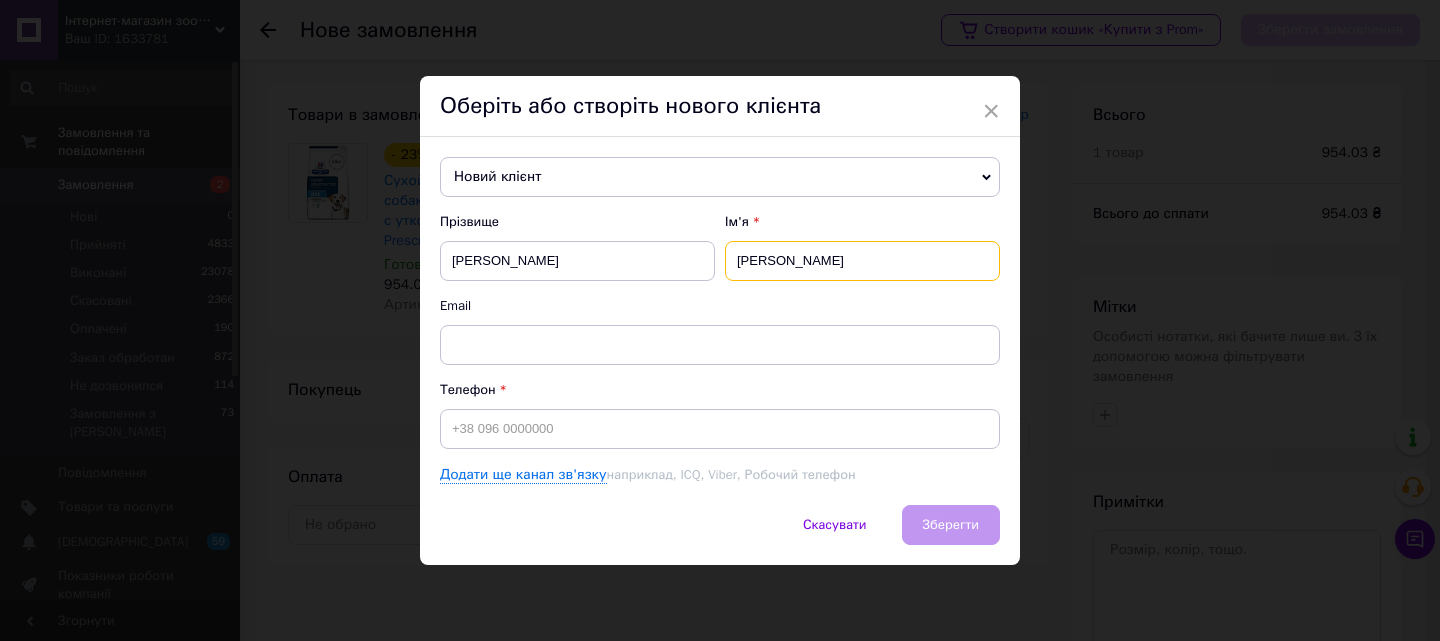 type on "[PERSON_NAME]" 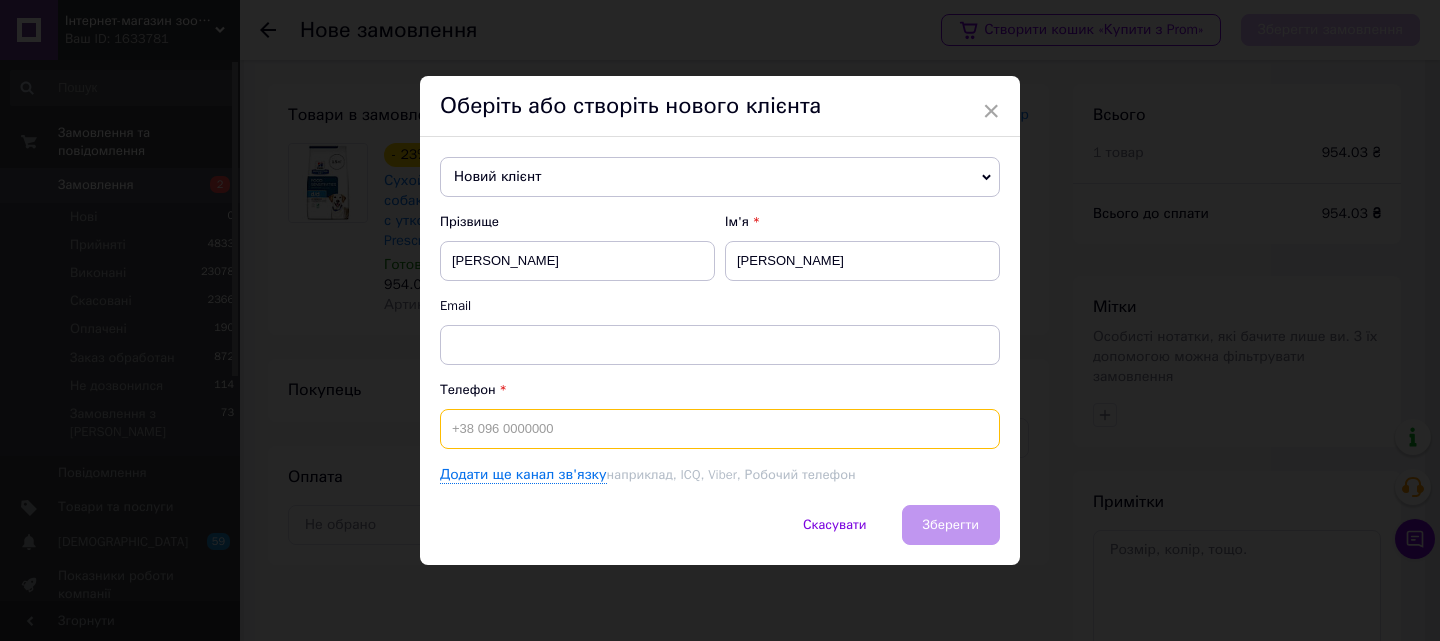 click at bounding box center (720, 429) 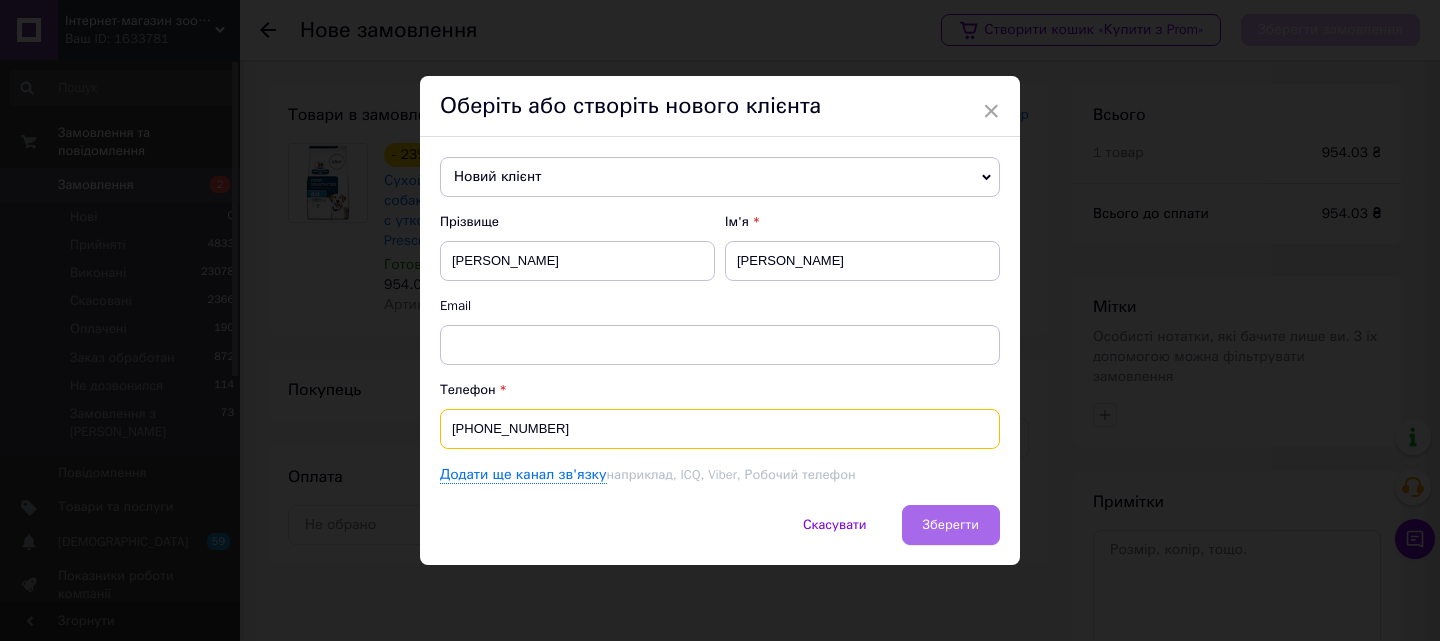 type on "[PHONE_NUMBER]" 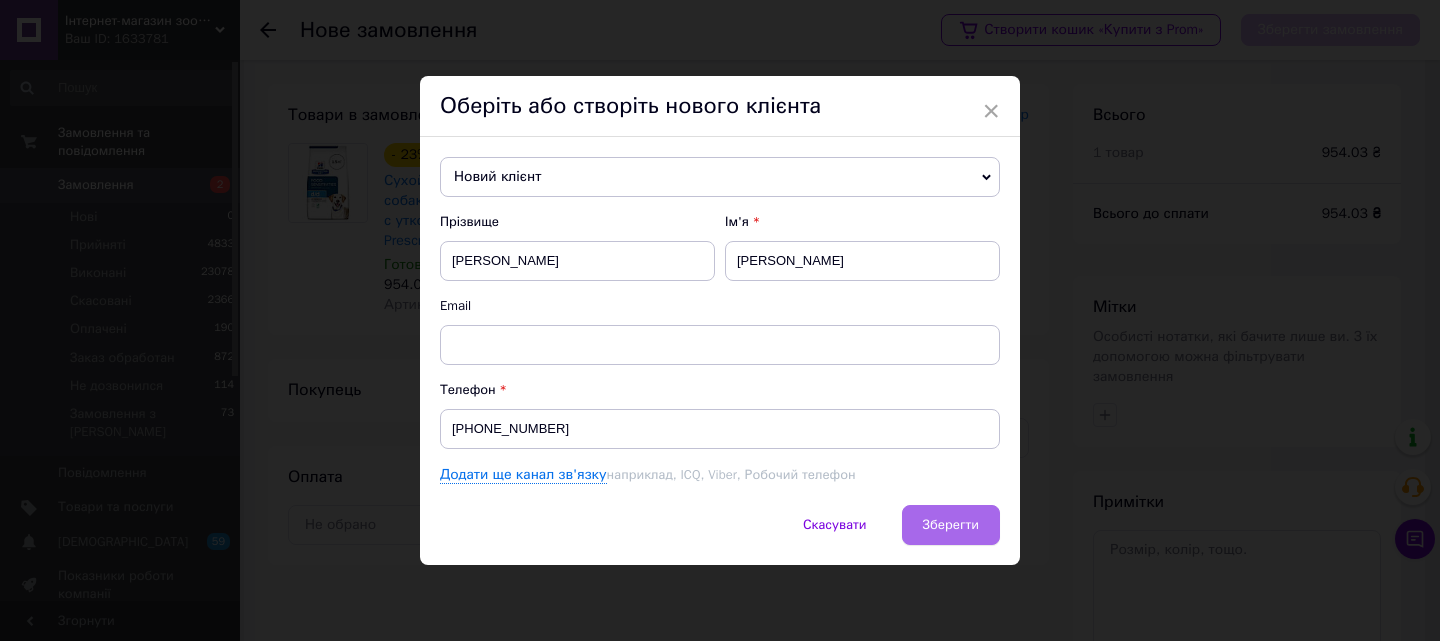 click on "Зберегти" at bounding box center (951, 524) 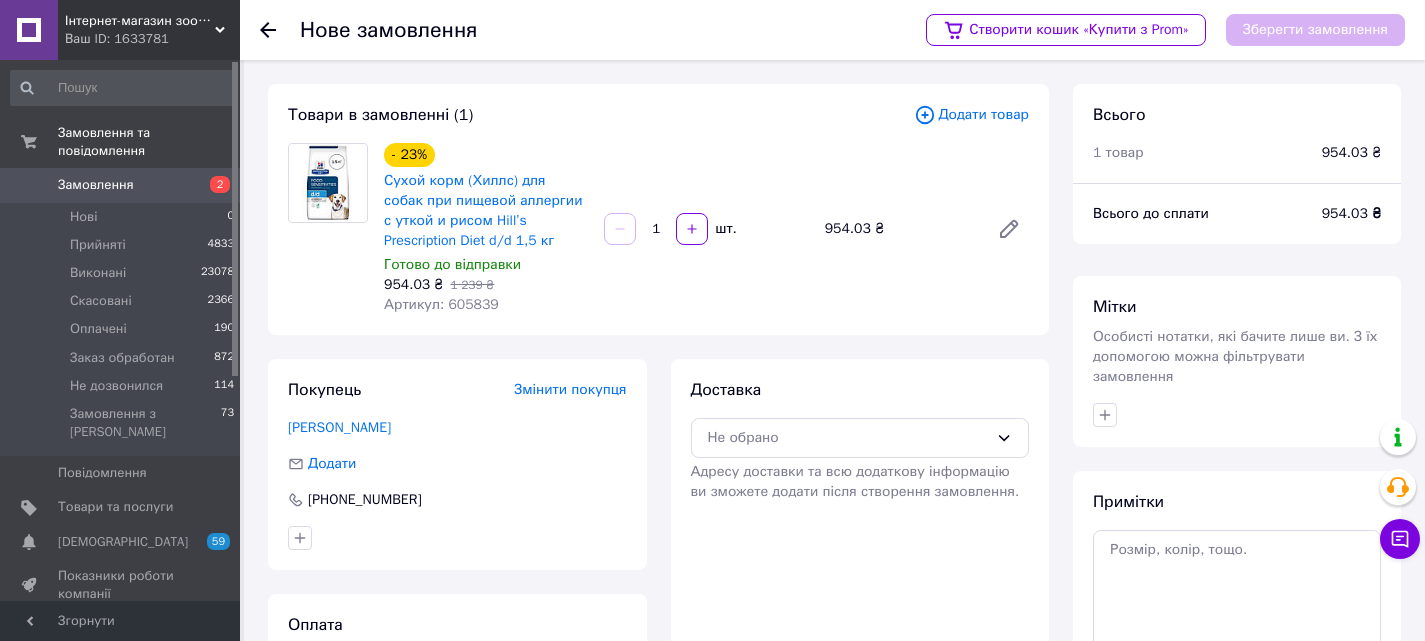 scroll, scrollTop: 182, scrollLeft: 0, axis: vertical 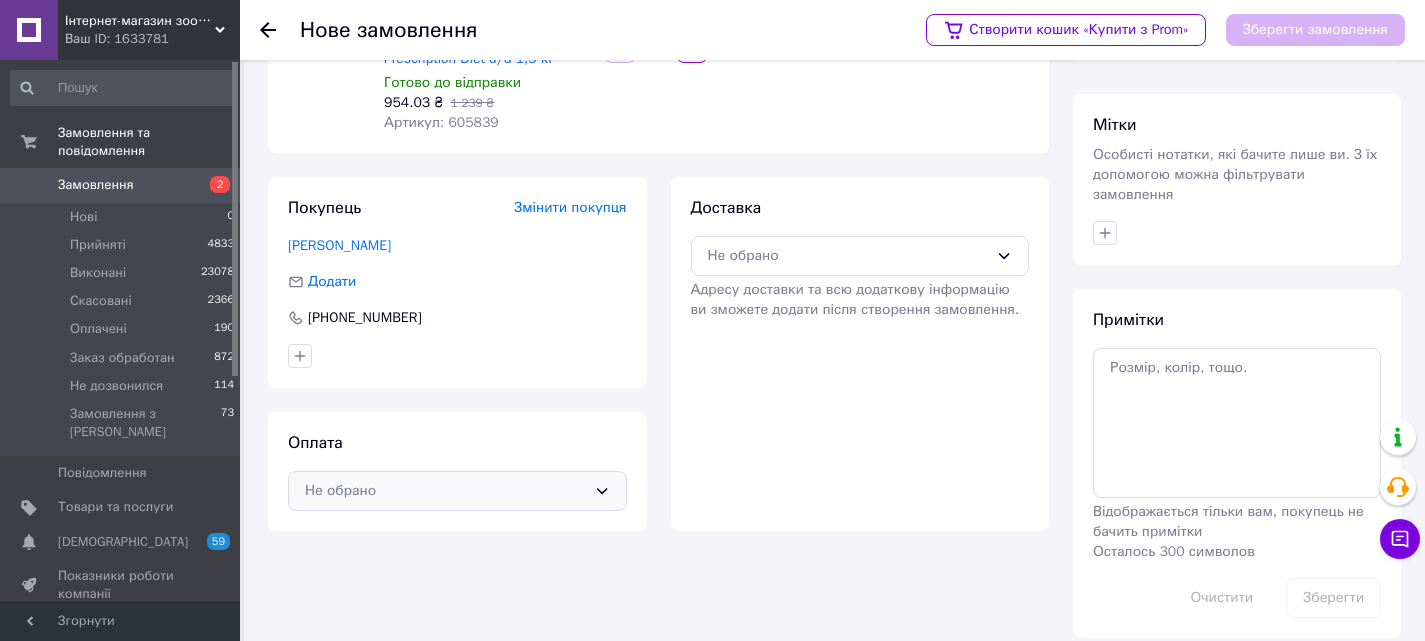 click on "Не обрано" at bounding box center [445, 491] 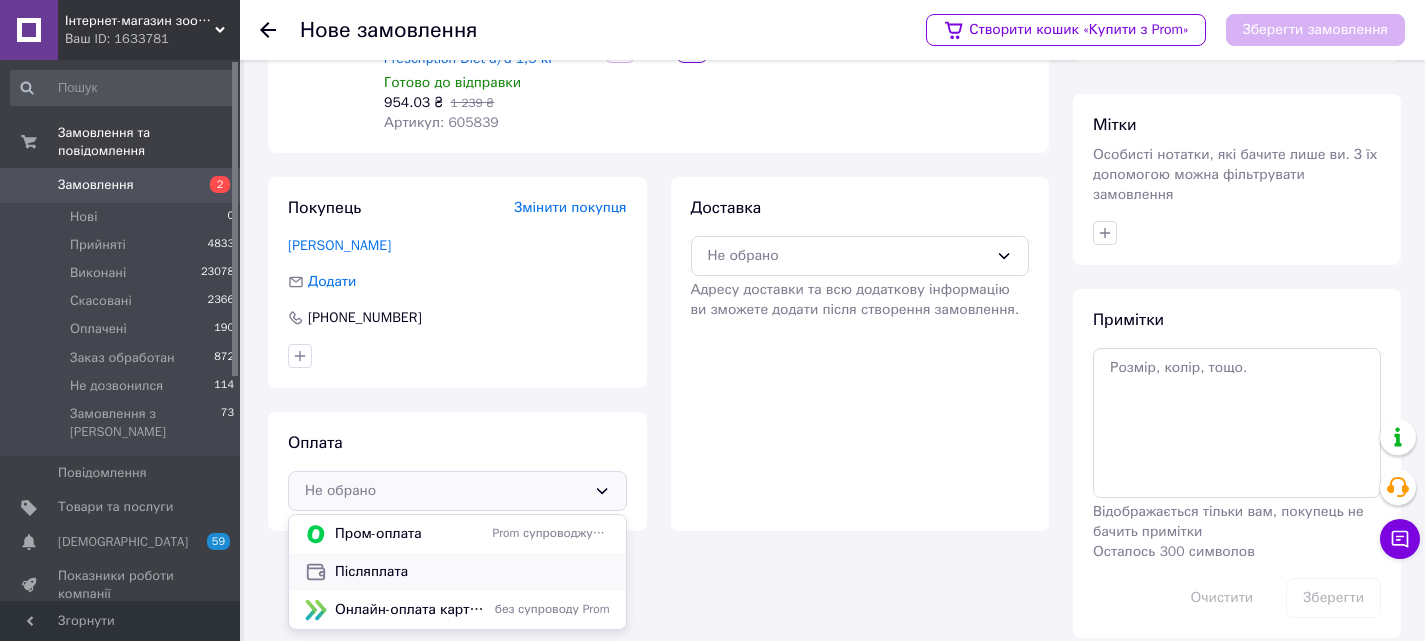 click on "Післяплата" at bounding box center [472, 572] 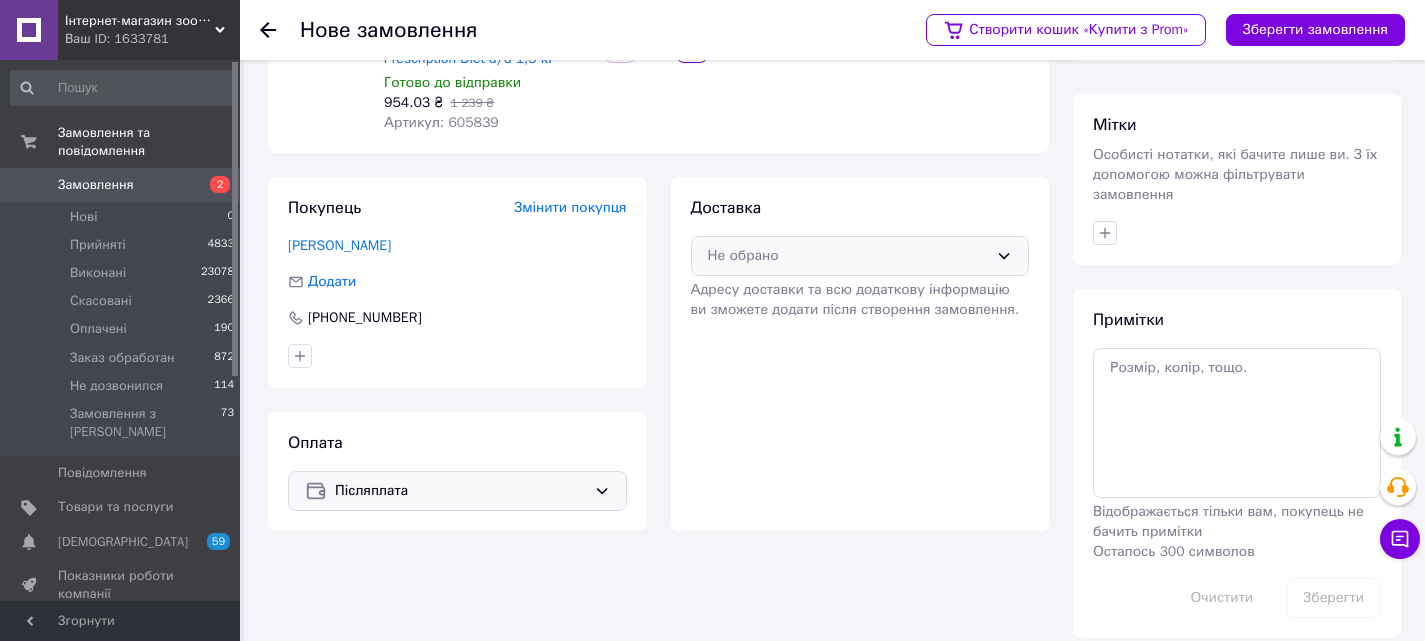 click on "Не обрано" at bounding box center (848, 256) 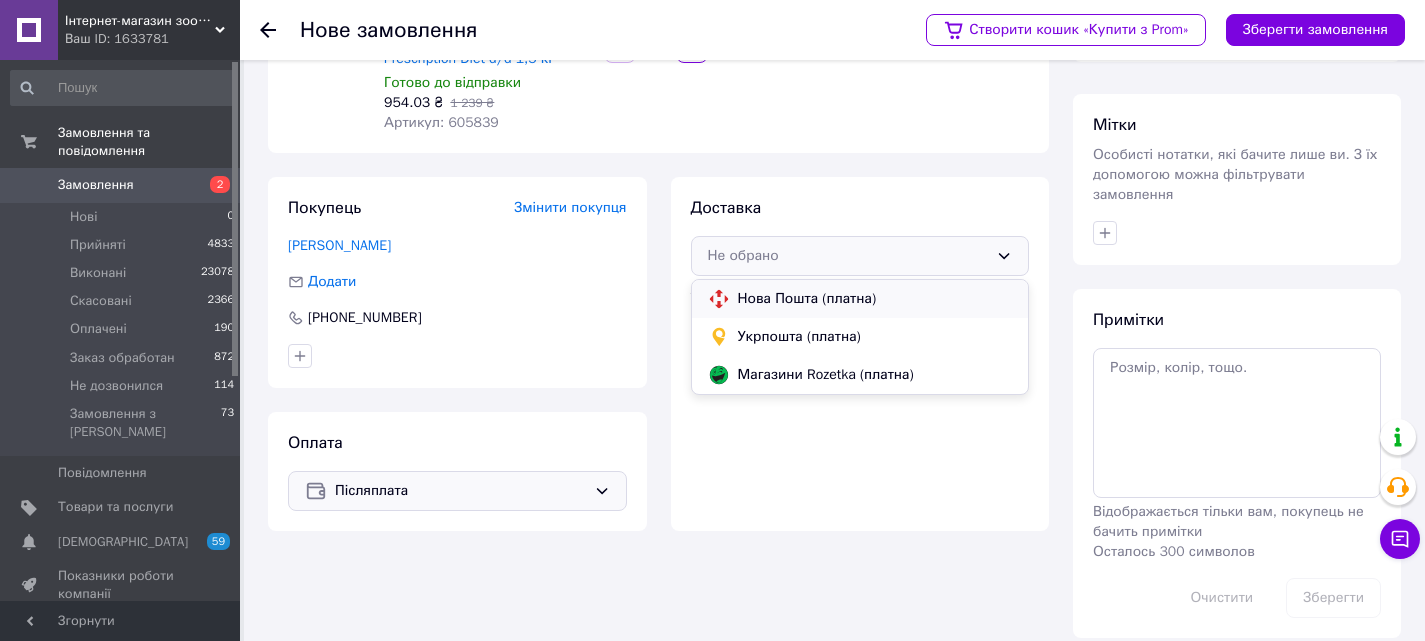 click on "Нова Пошта (платна)" at bounding box center (875, 299) 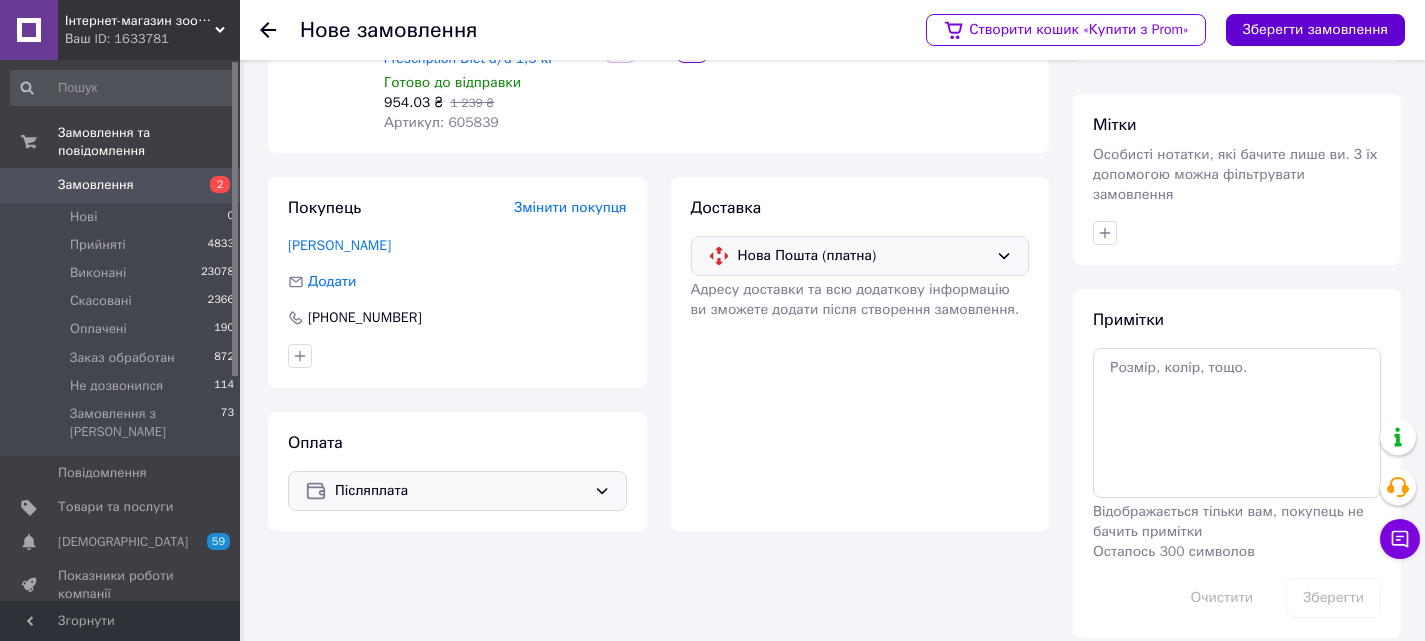 drag, startPoint x: 1321, startPoint y: 23, endPoint x: 1298, endPoint y: 48, distance: 33.970577 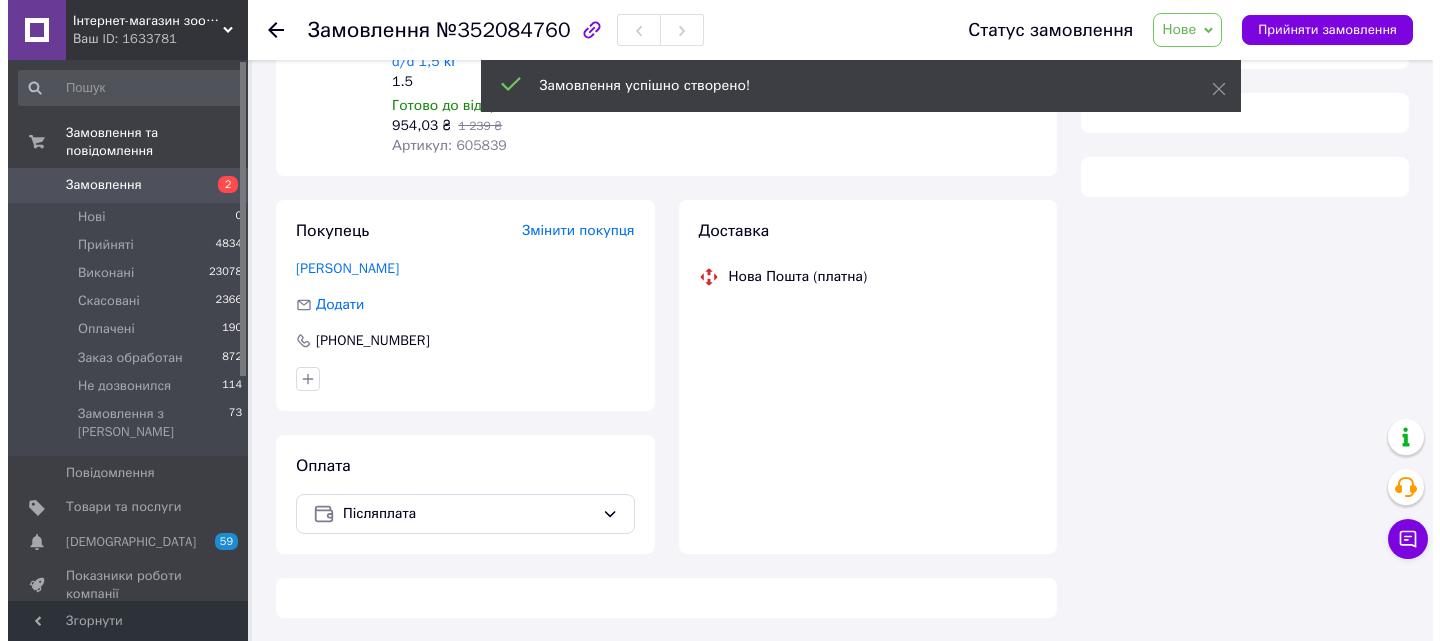 scroll, scrollTop: 273, scrollLeft: 0, axis: vertical 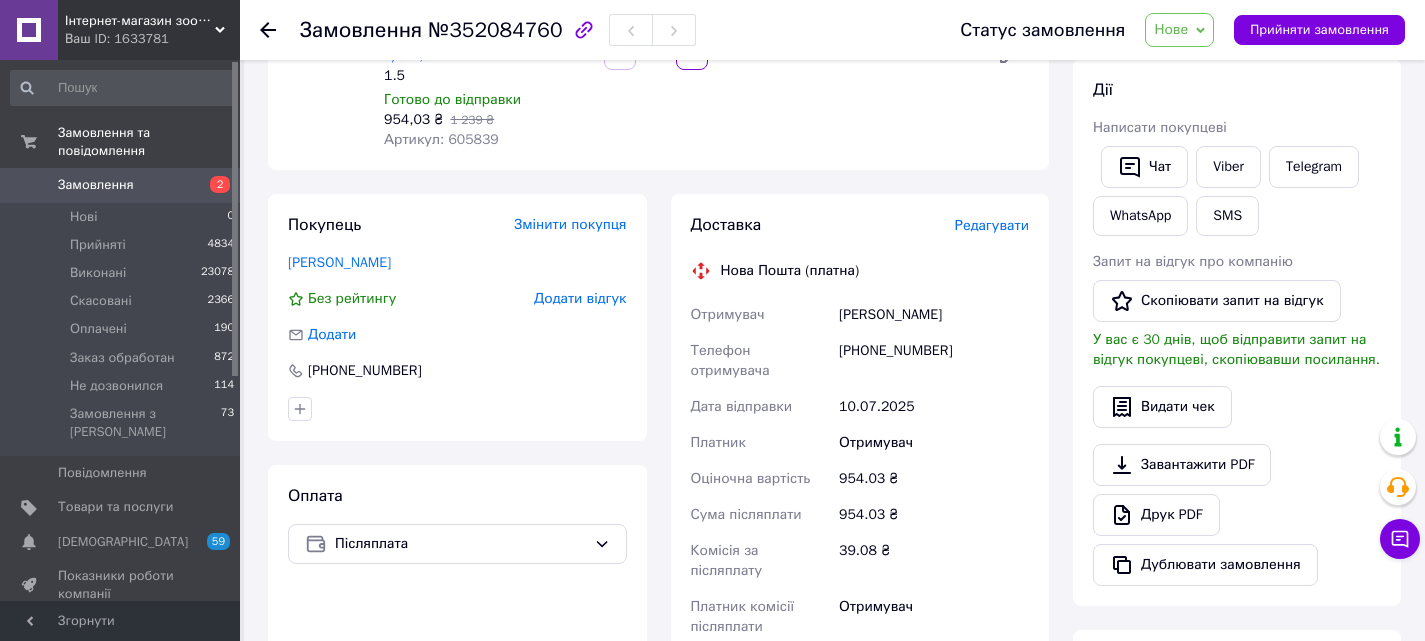 click on "Редагувати" at bounding box center (992, 225) 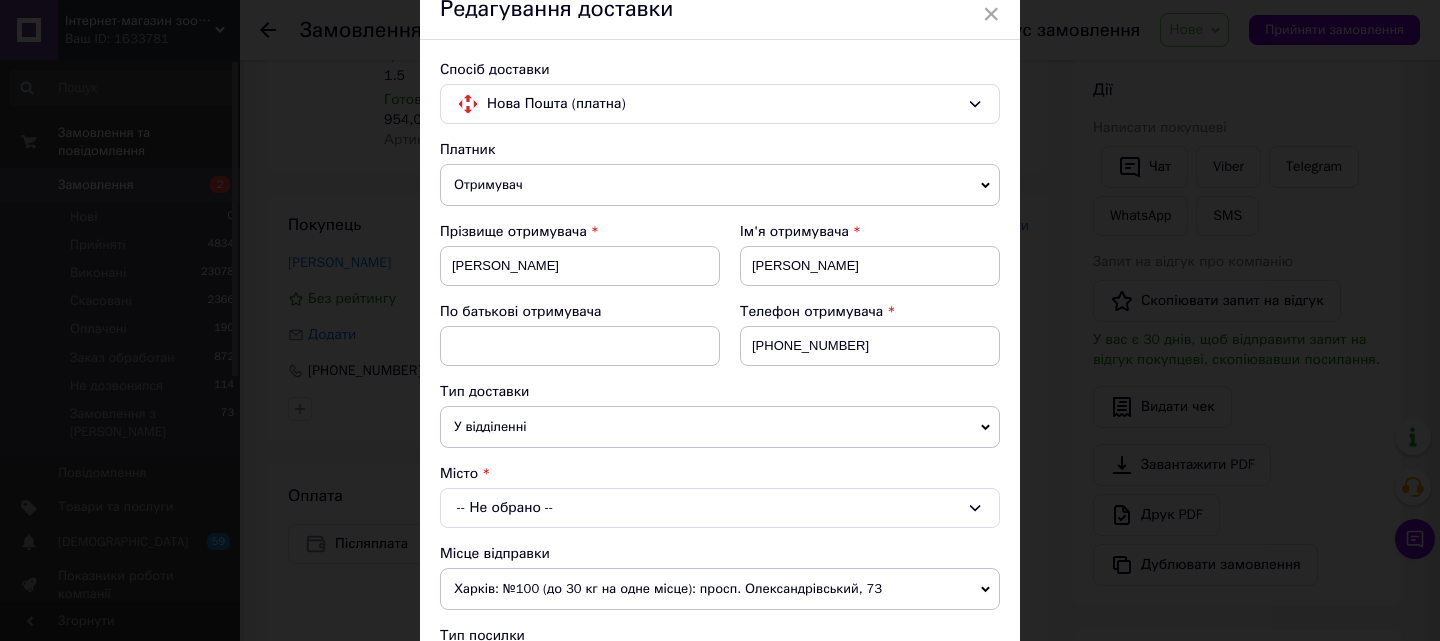 scroll, scrollTop: 200, scrollLeft: 0, axis: vertical 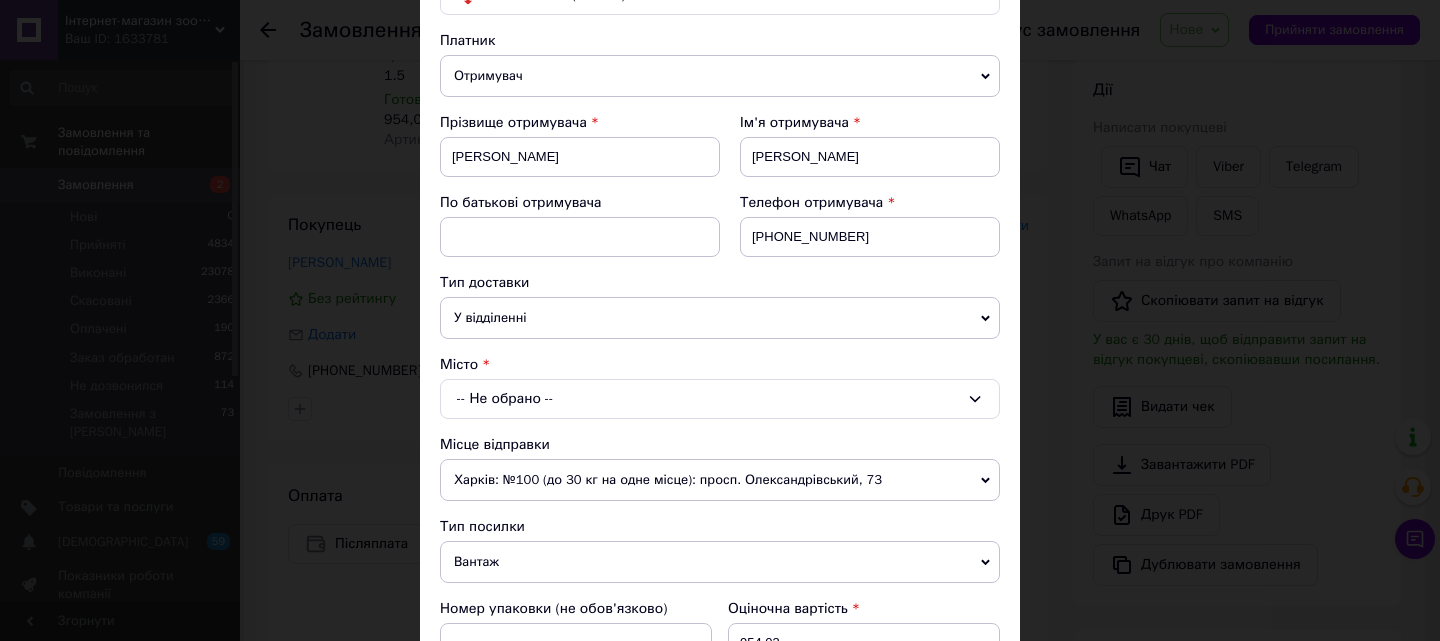 click on "-- Не обрано --" at bounding box center [720, 399] 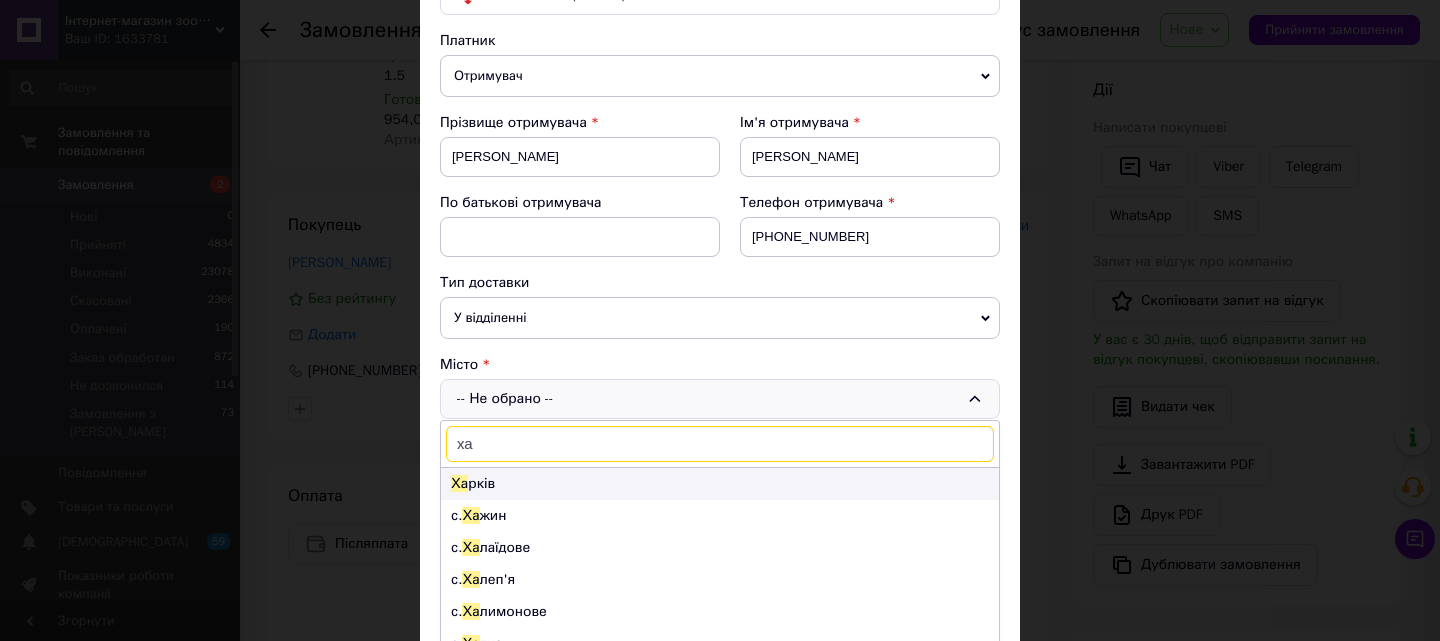 type on "ха" 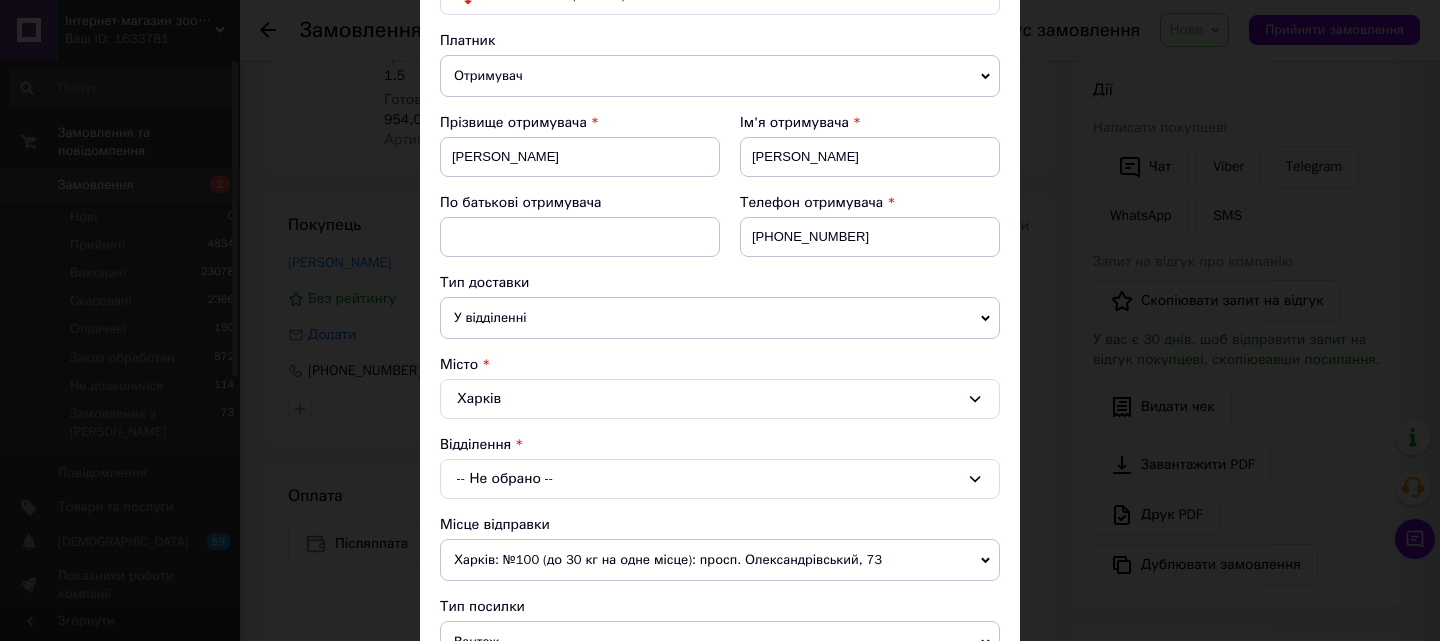 click on "-- Не обрано --" at bounding box center (720, 479) 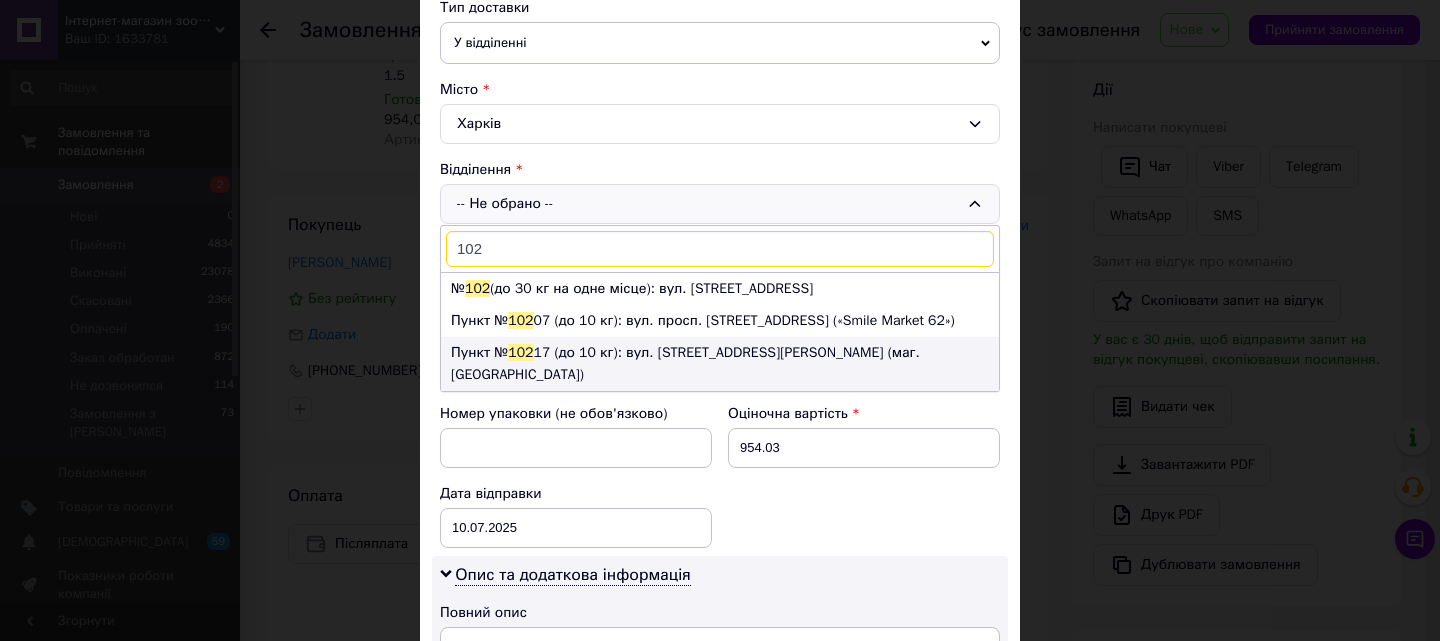 scroll, scrollTop: 500, scrollLeft: 0, axis: vertical 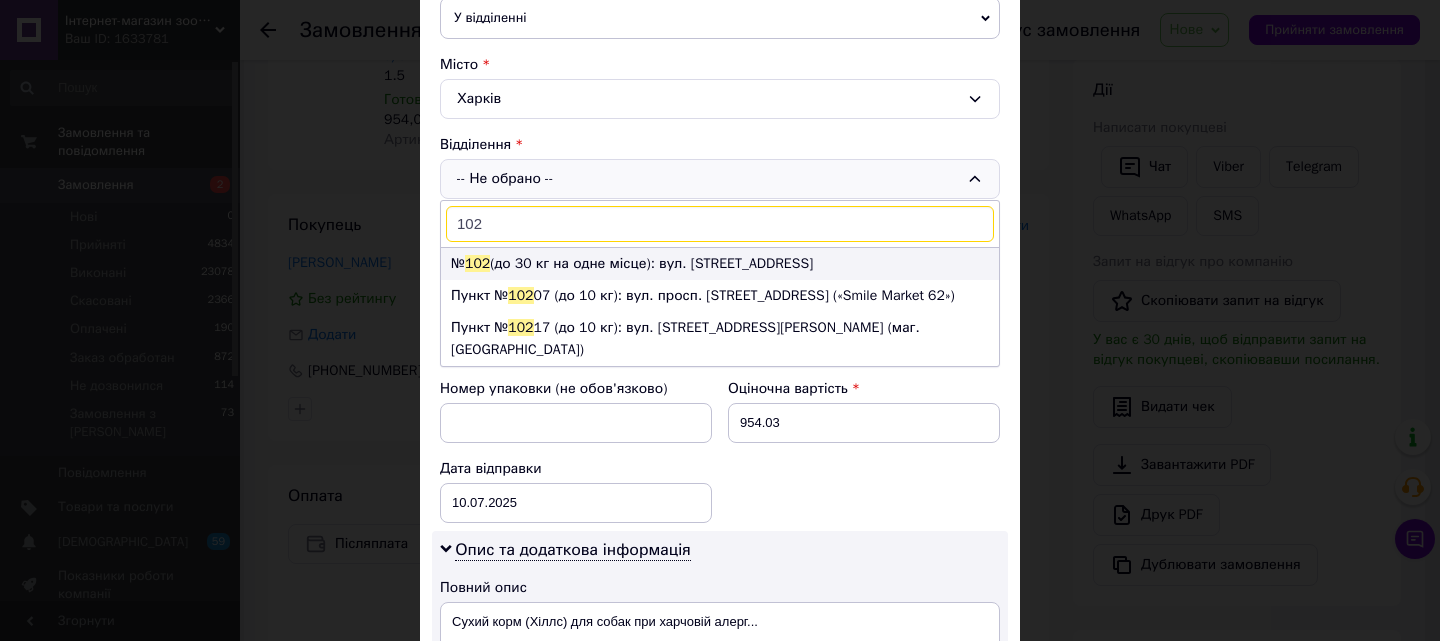 type on "102" 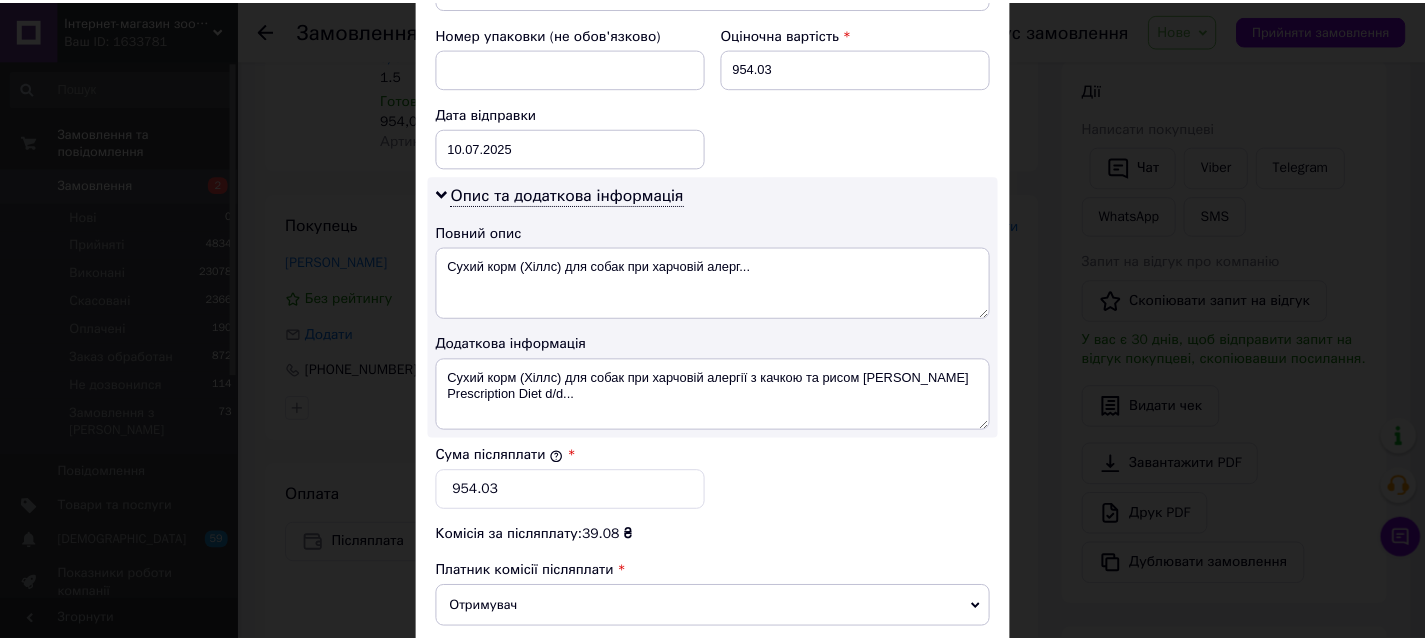 scroll, scrollTop: 1100, scrollLeft: 0, axis: vertical 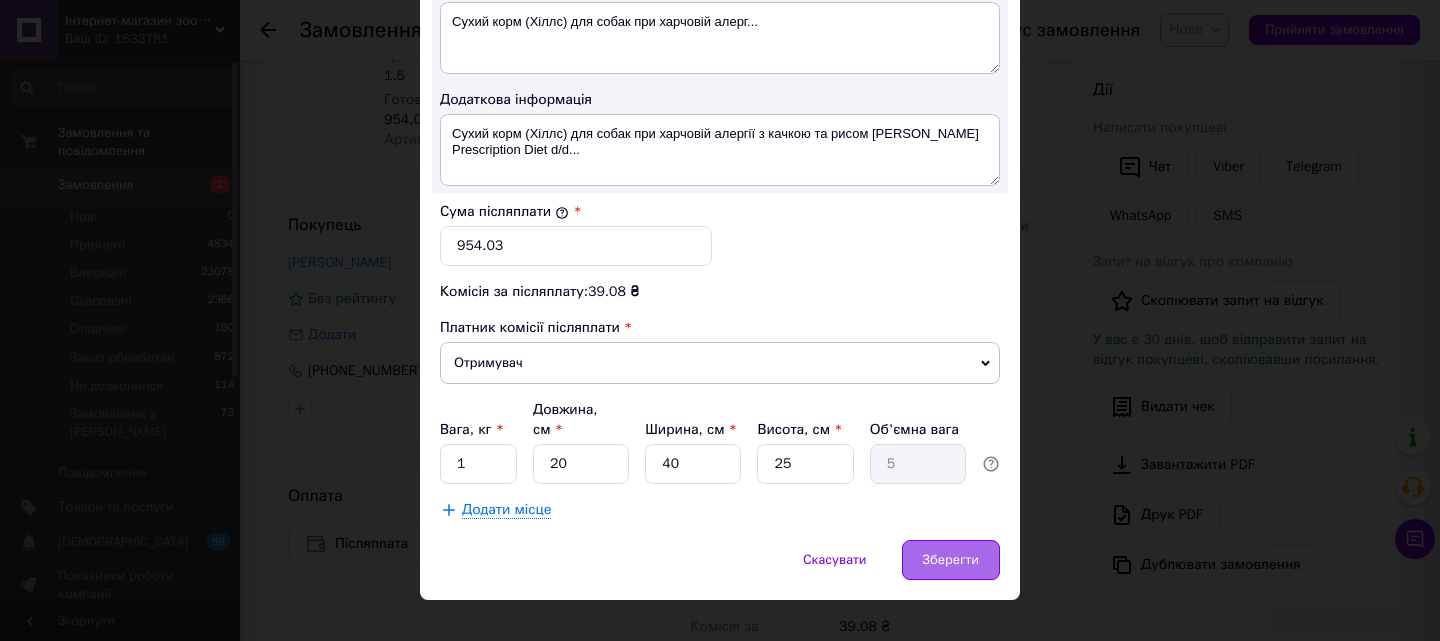 click on "Зберегти" at bounding box center [951, 560] 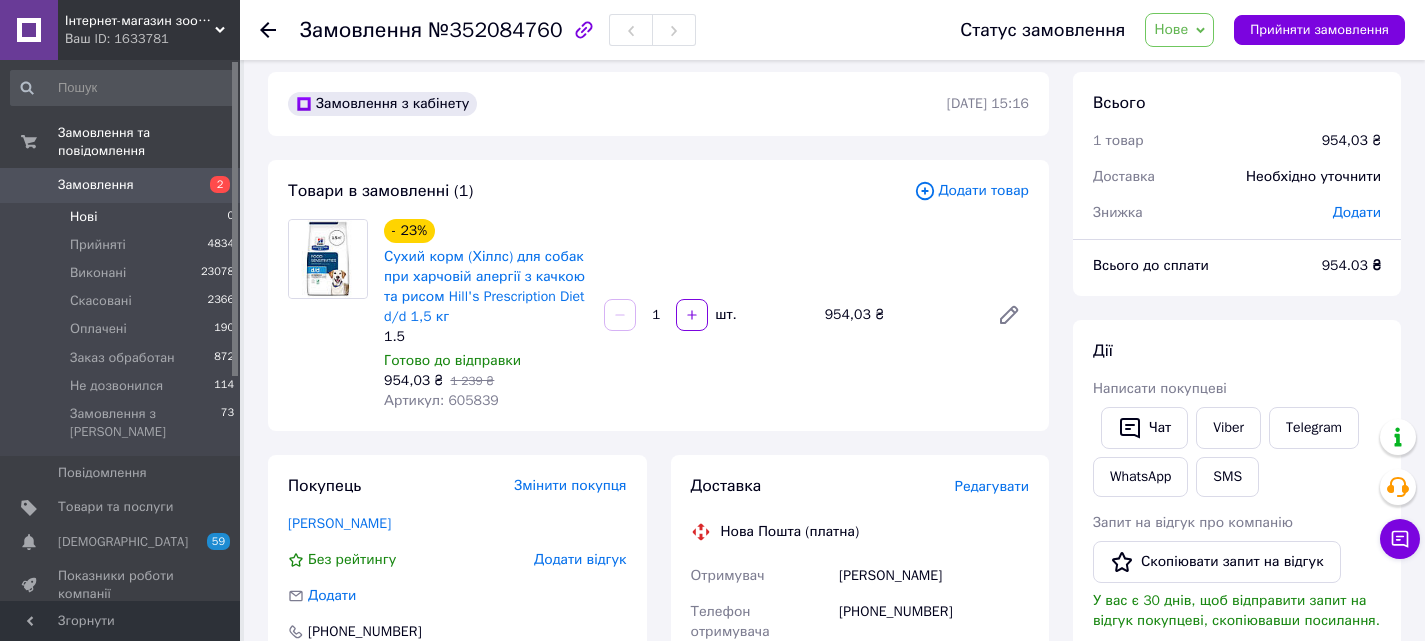 scroll, scrollTop: 0, scrollLeft: 0, axis: both 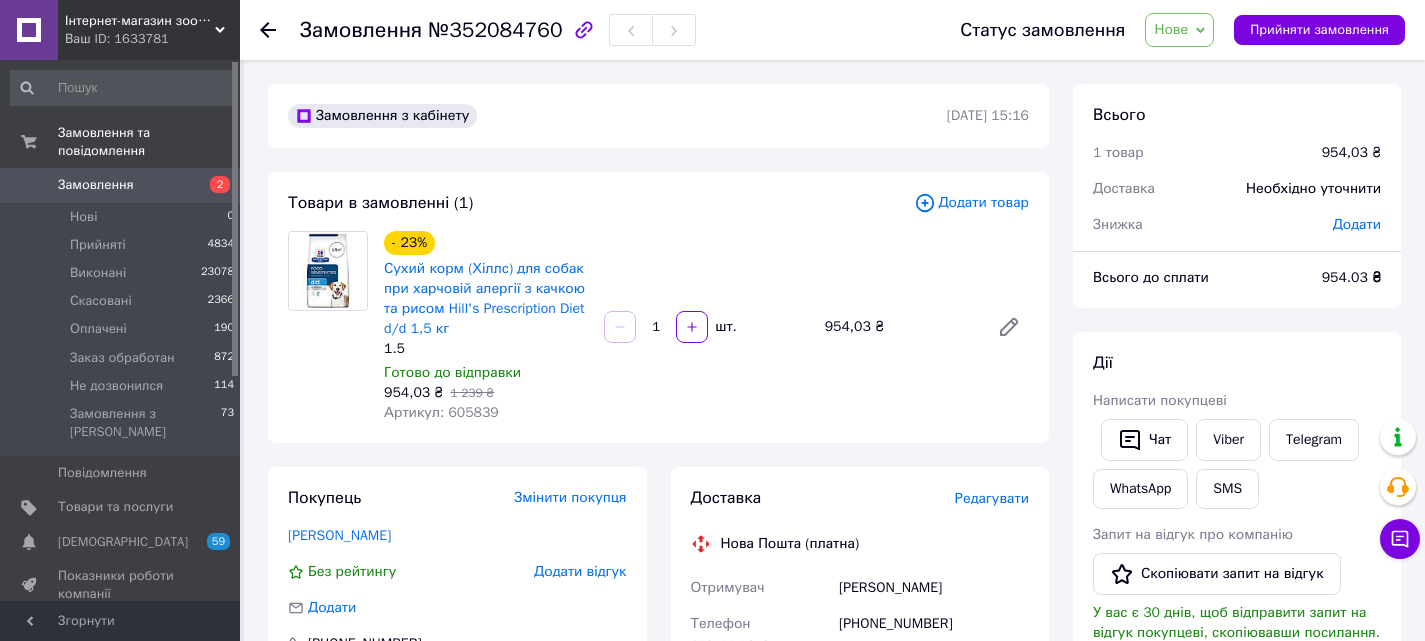 click on "2" at bounding box center [212, 185] 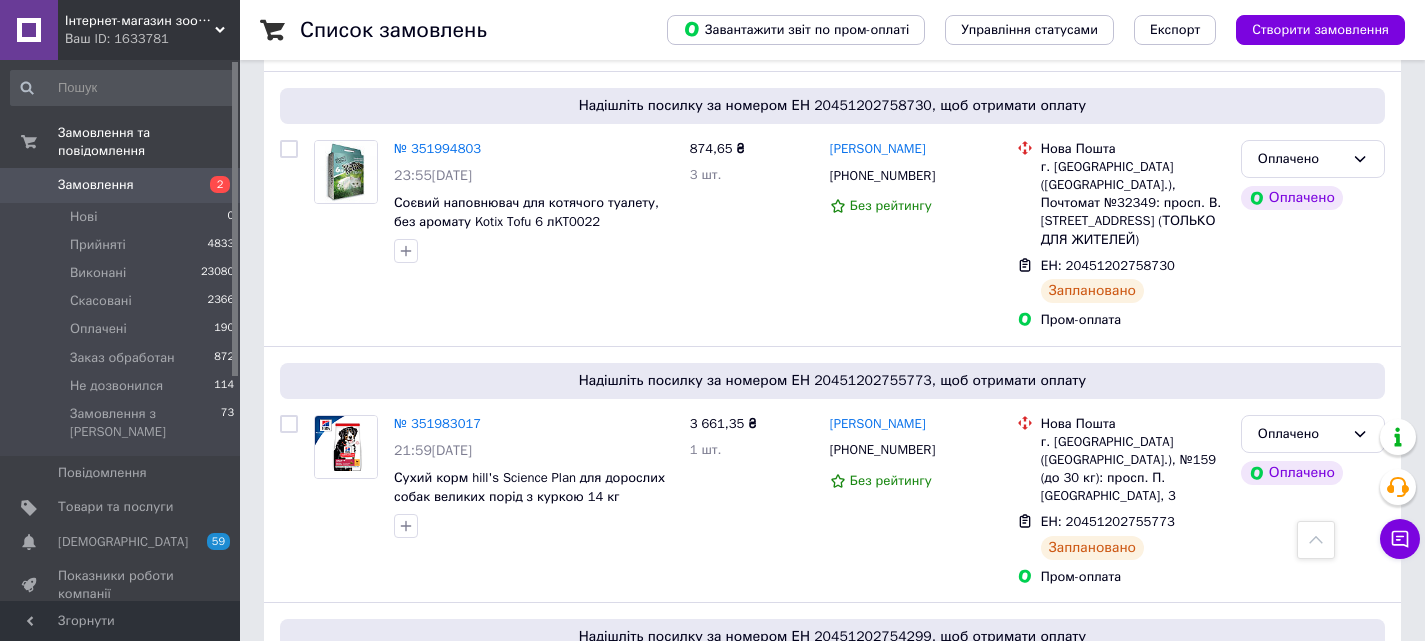scroll, scrollTop: 4023, scrollLeft: 0, axis: vertical 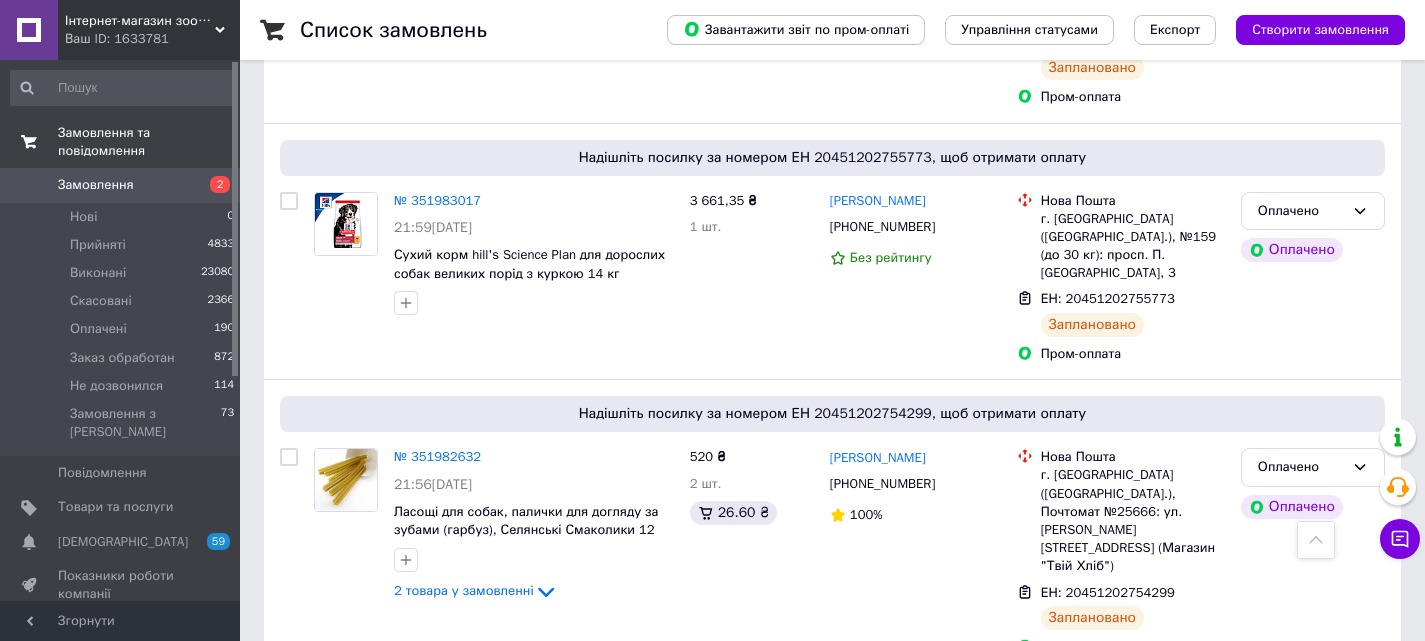click on "Замовлення та повідомлення" at bounding box center (123, 142) 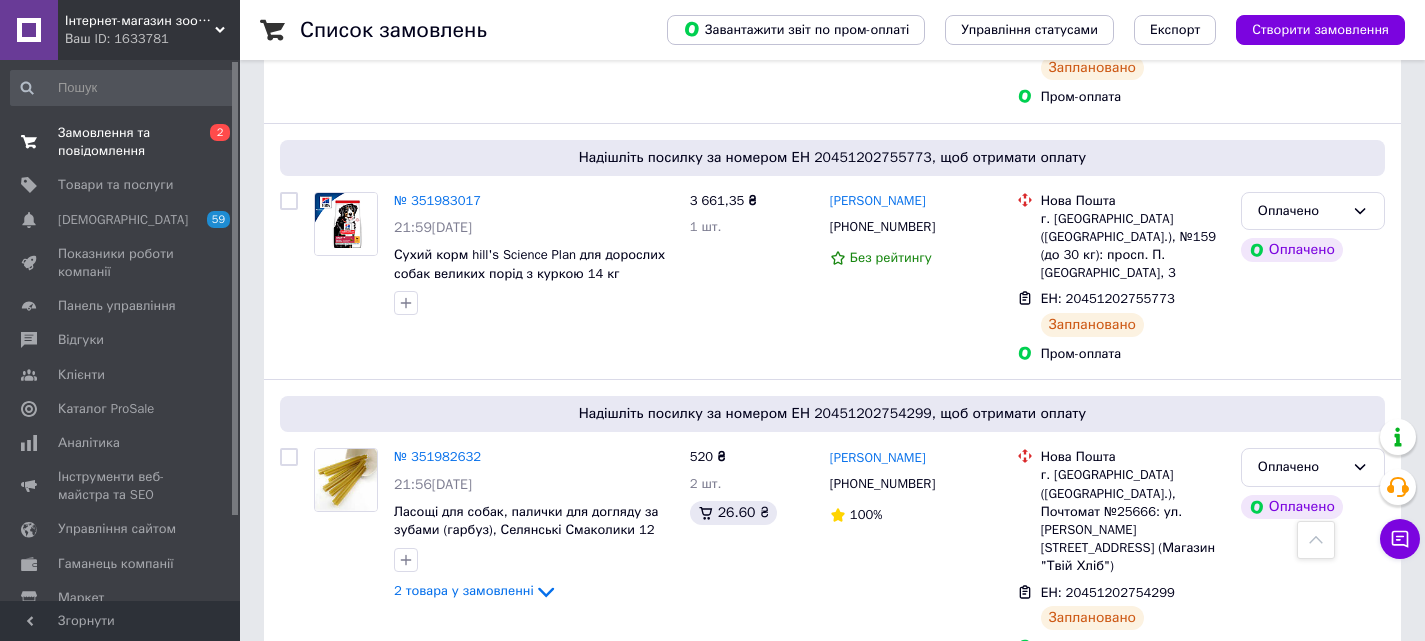 click on "Замовлення та повідомлення" at bounding box center [121, 142] 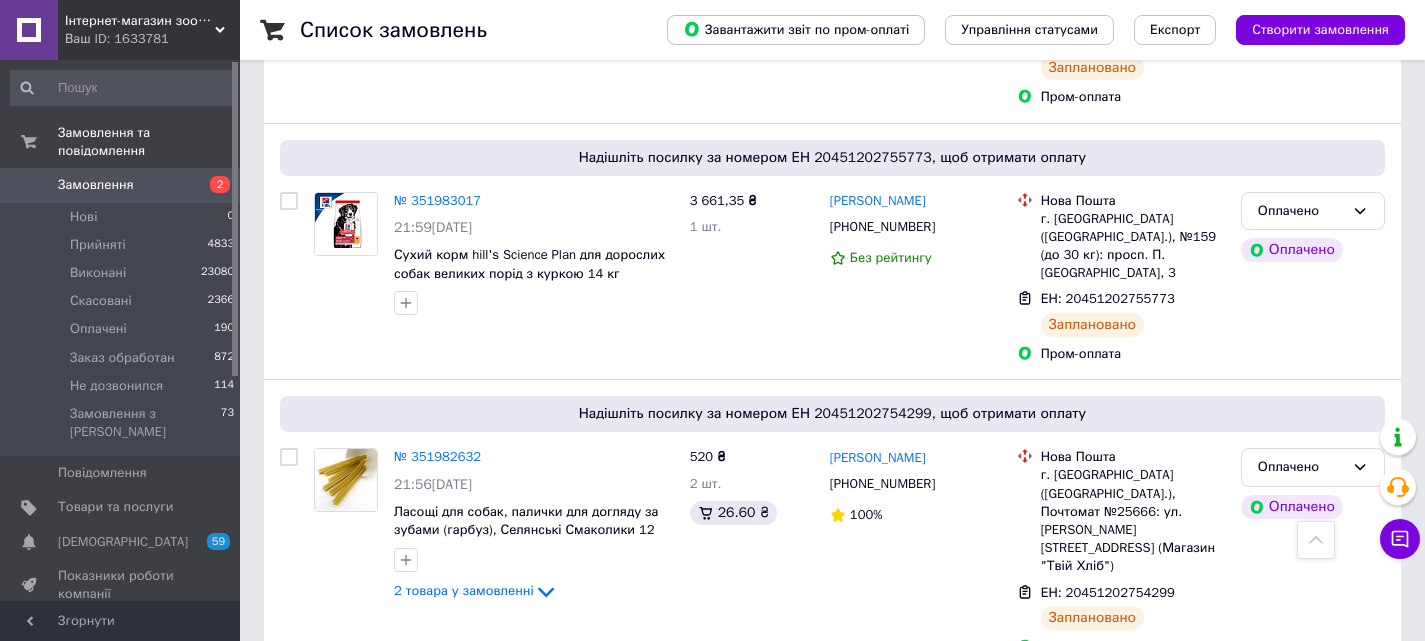 click on "Замовлення" at bounding box center [96, 185] 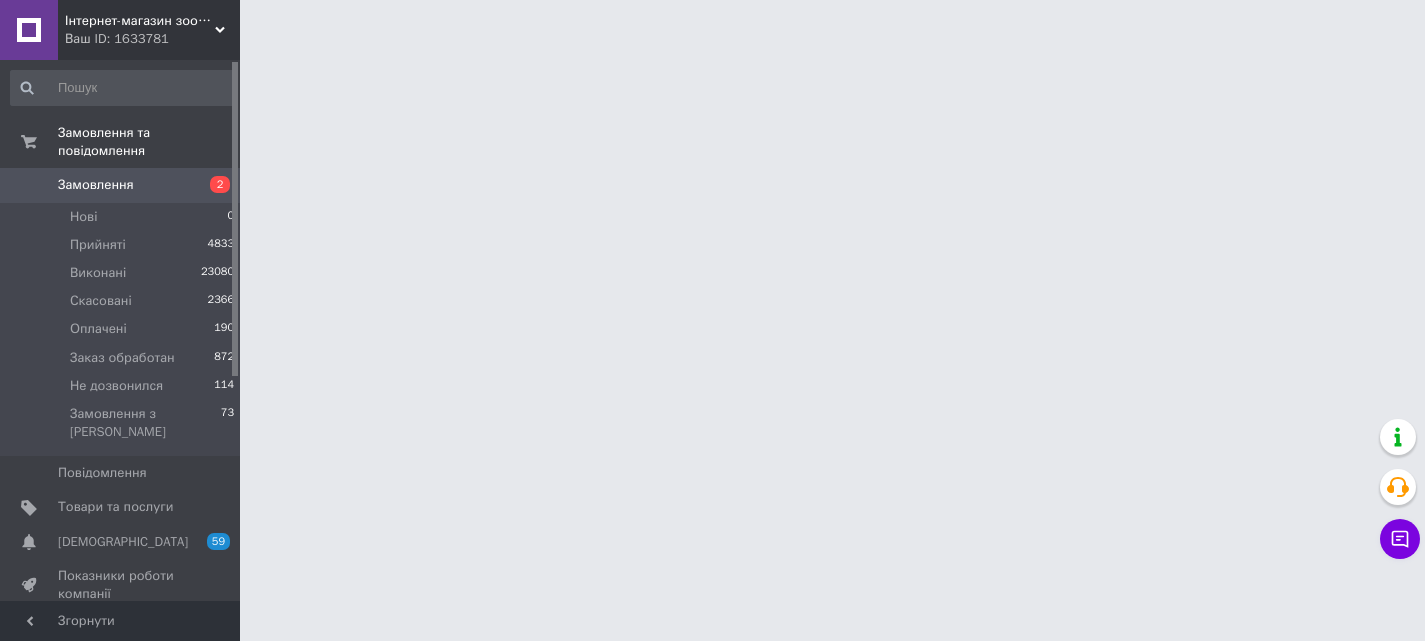 scroll, scrollTop: 0, scrollLeft: 0, axis: both 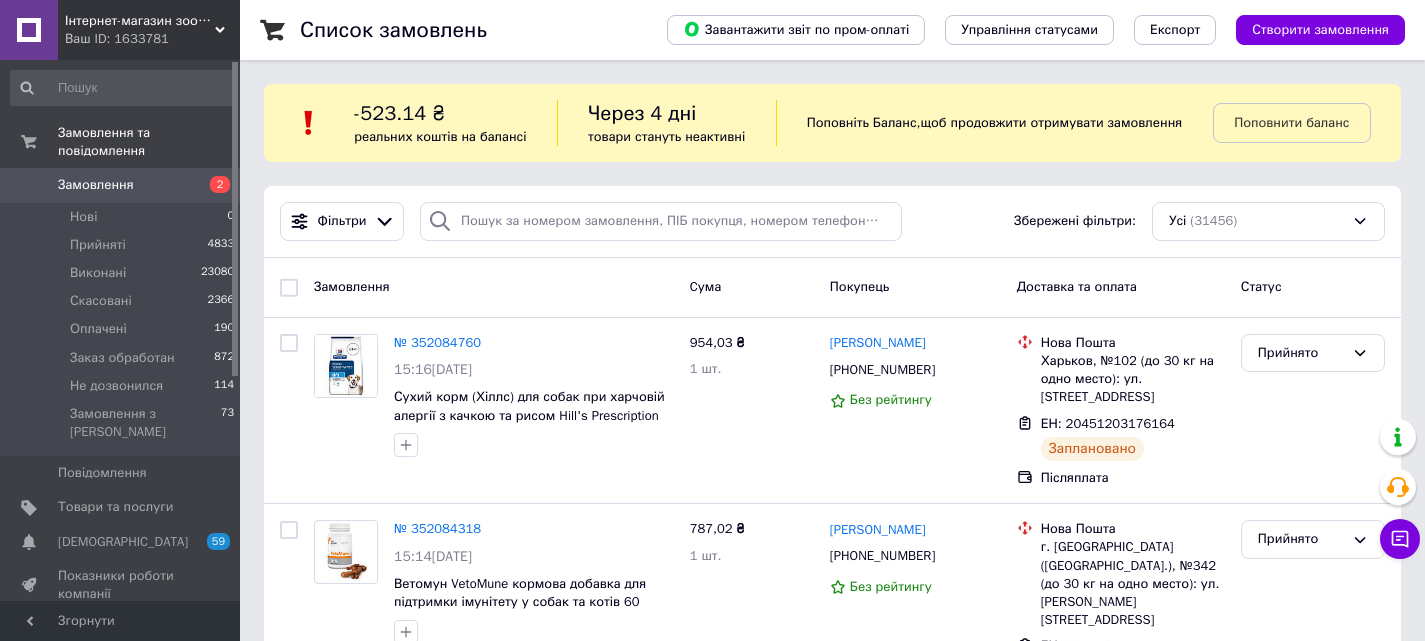 click on "Замовлення" at bounding box center [96, 185] 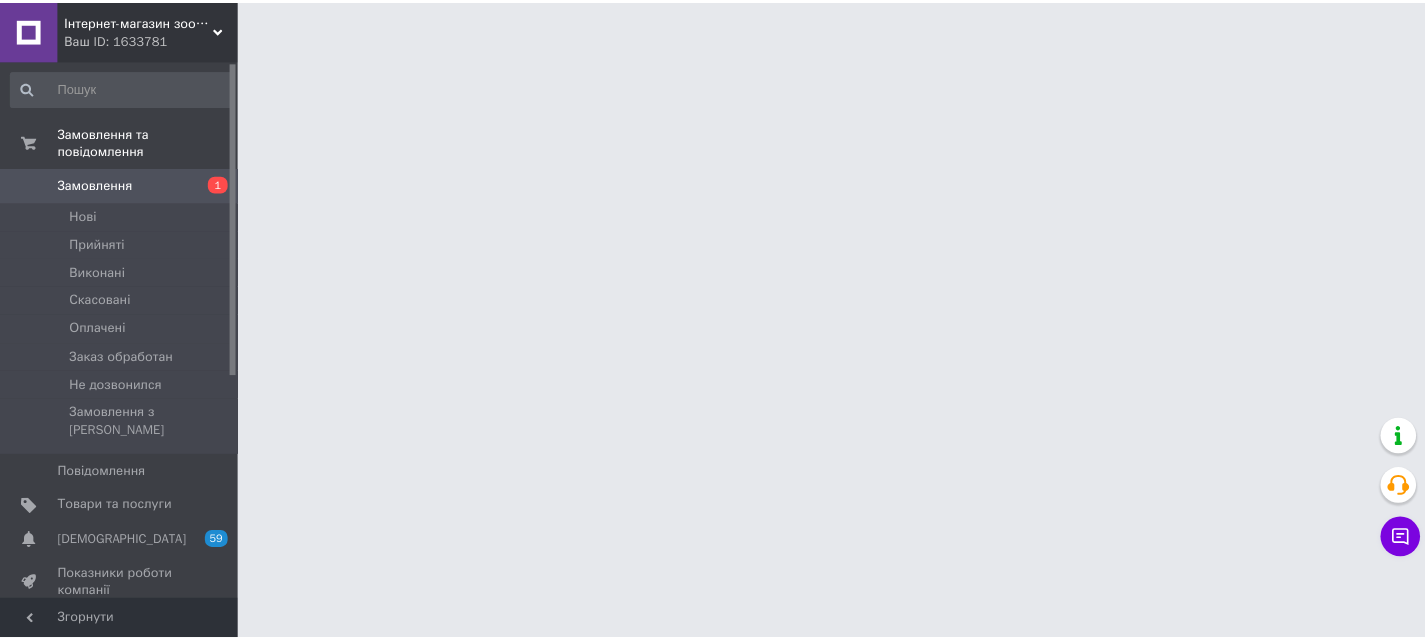 scroll, scrollTop: 0, scrollLeft: 0, axis: both 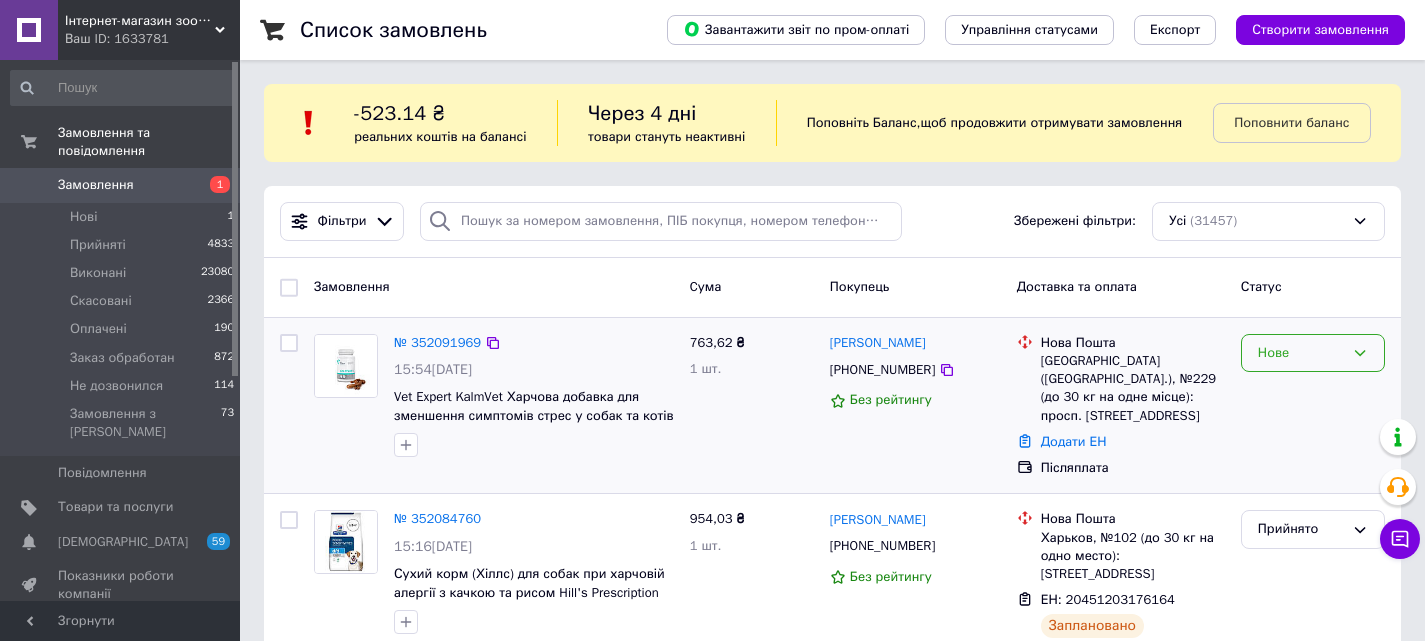 click on "Нове" at bounding box center (1313, 353) 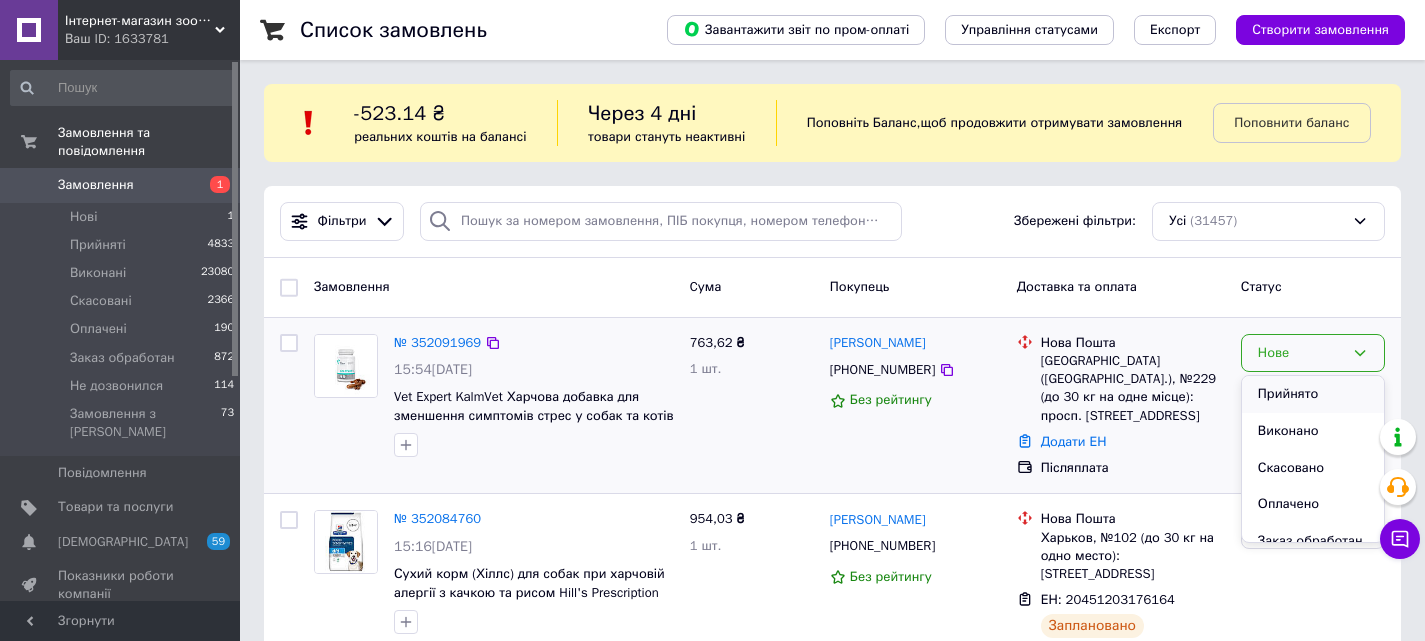 click on "Прийнято" at bounding box center (1313, 394) 